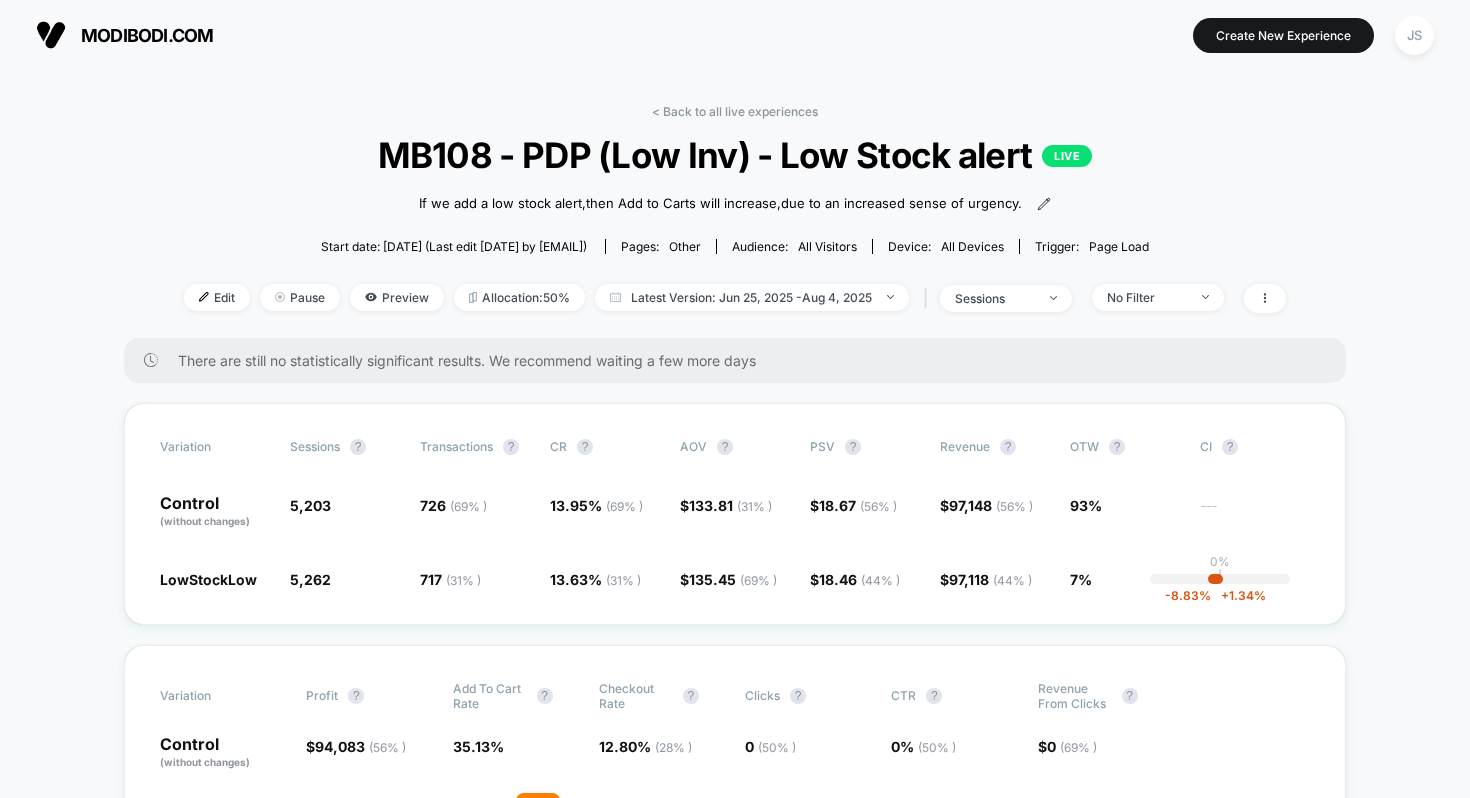 scroll, scrollTop: 0, scrollLeft: 0, axis: both 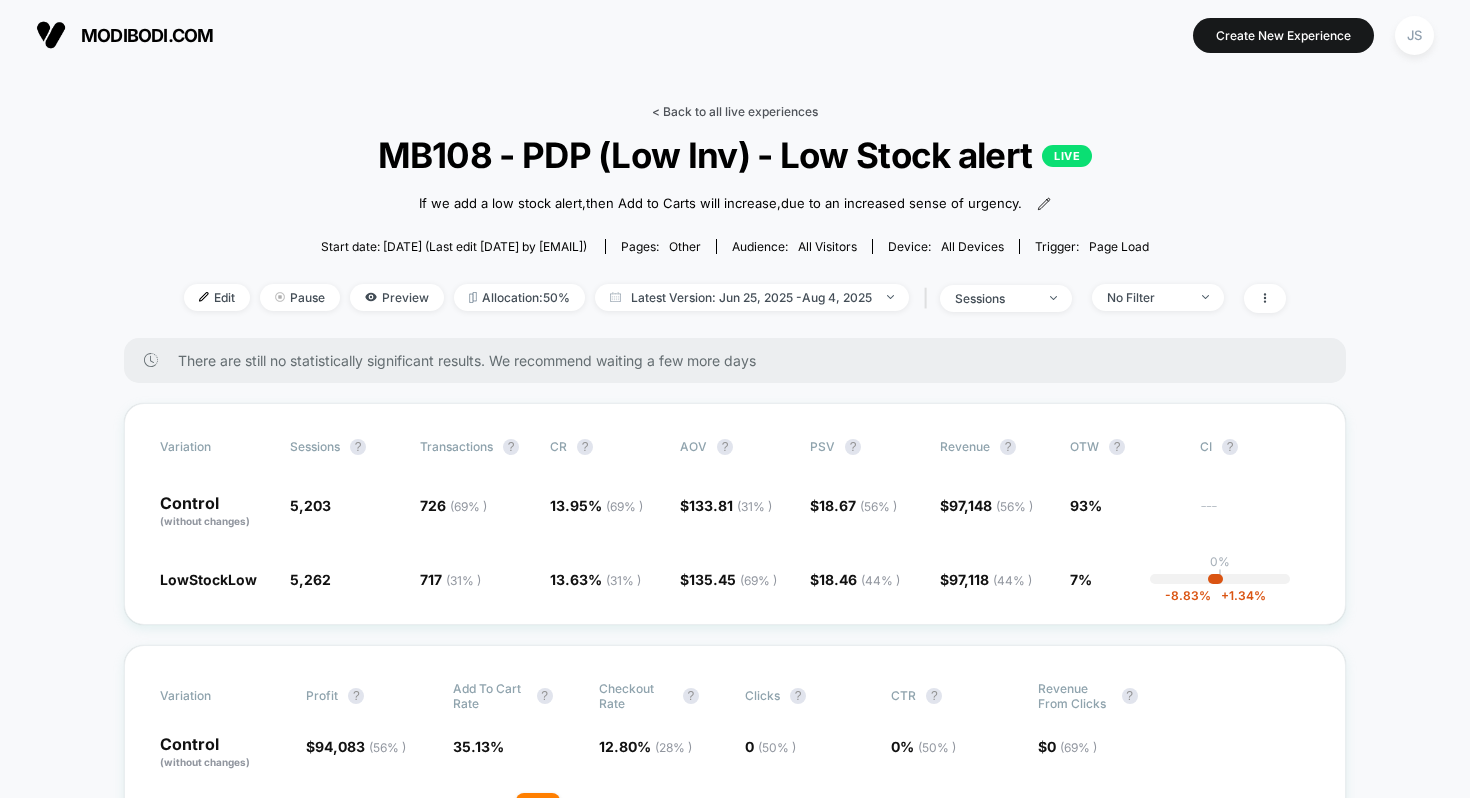 click on "< Back to all live experiences" at bounding box center (735, 111) 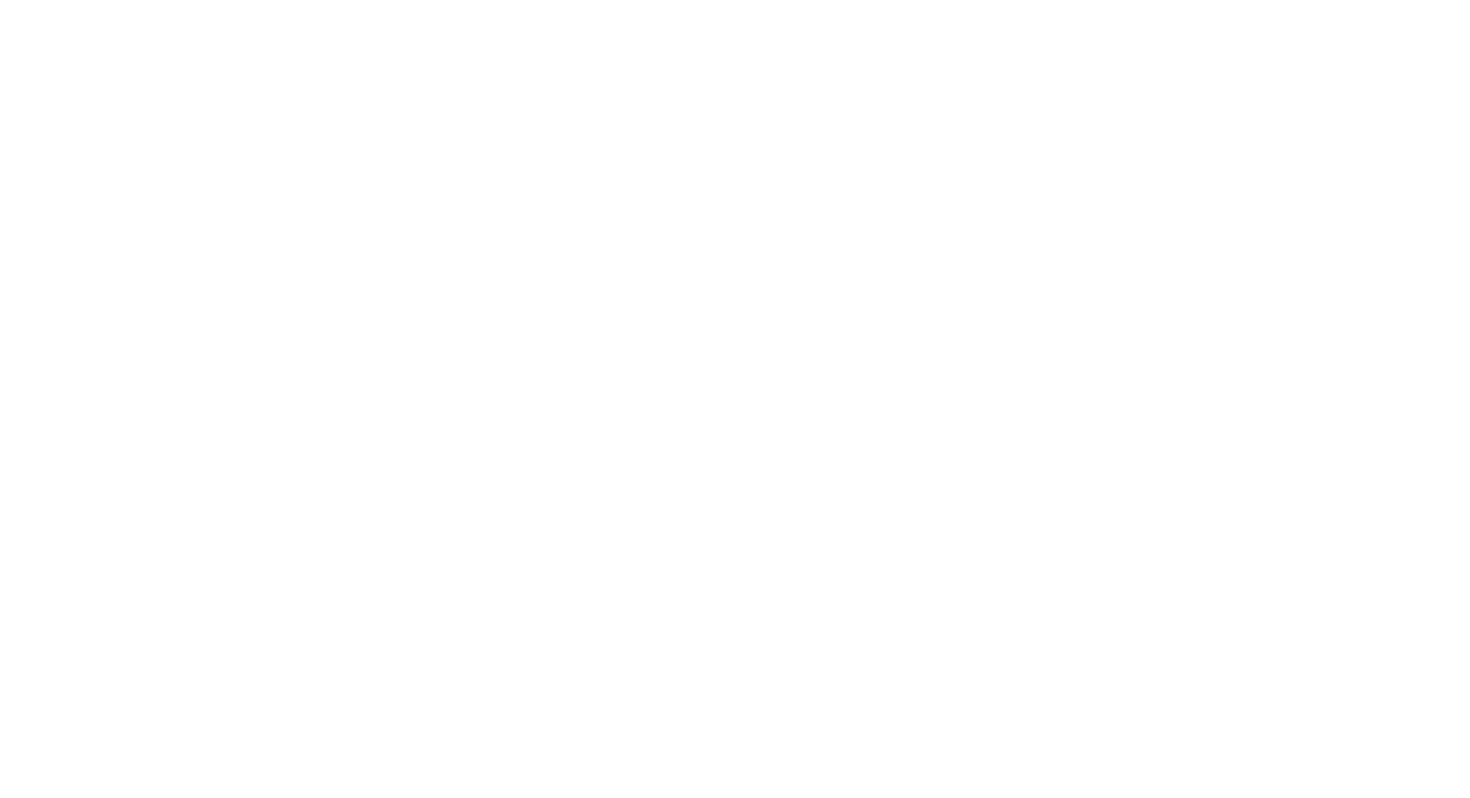 select on "*" 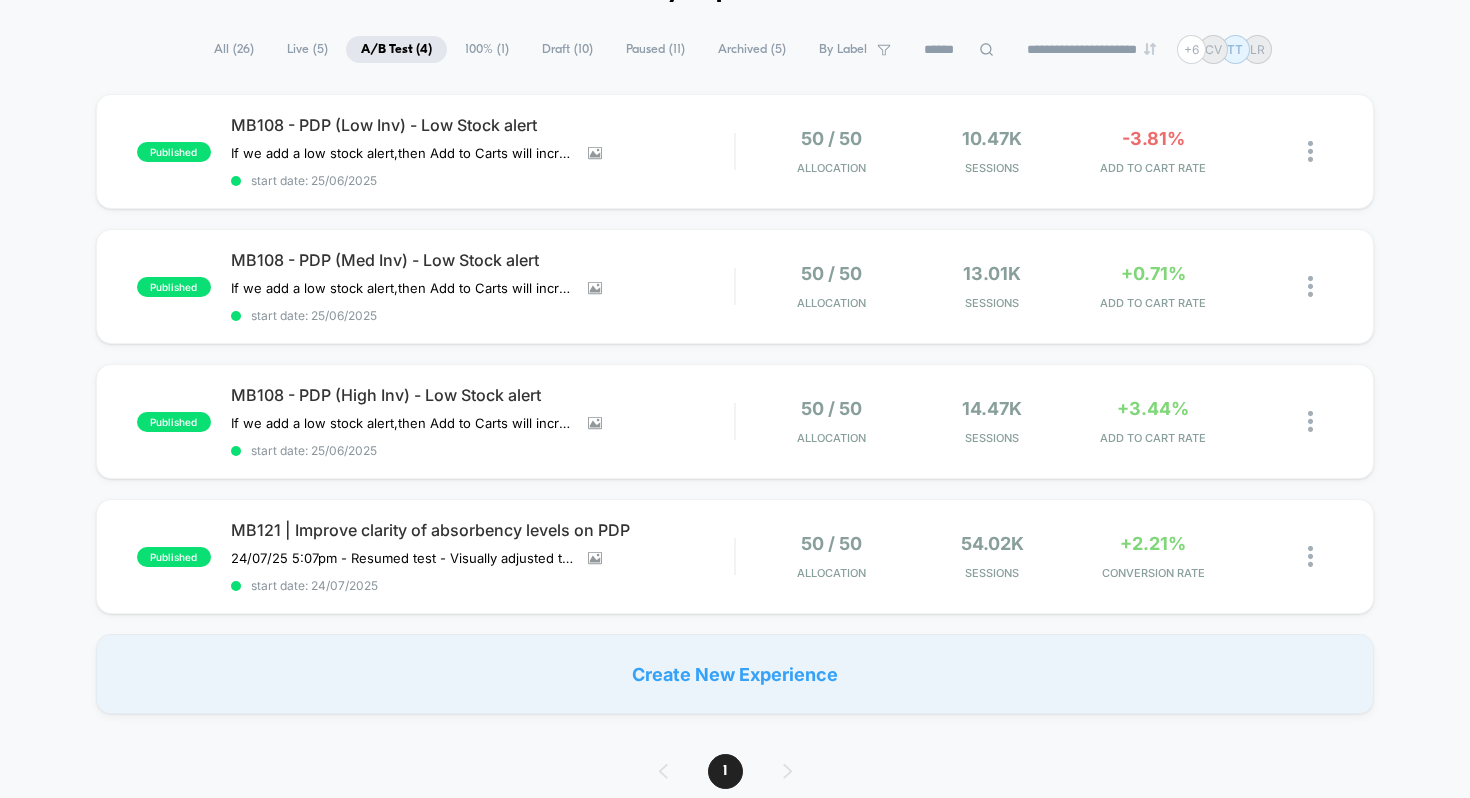 scroll, scrollTop: 120, scrollLeft: 0, axis: vertical 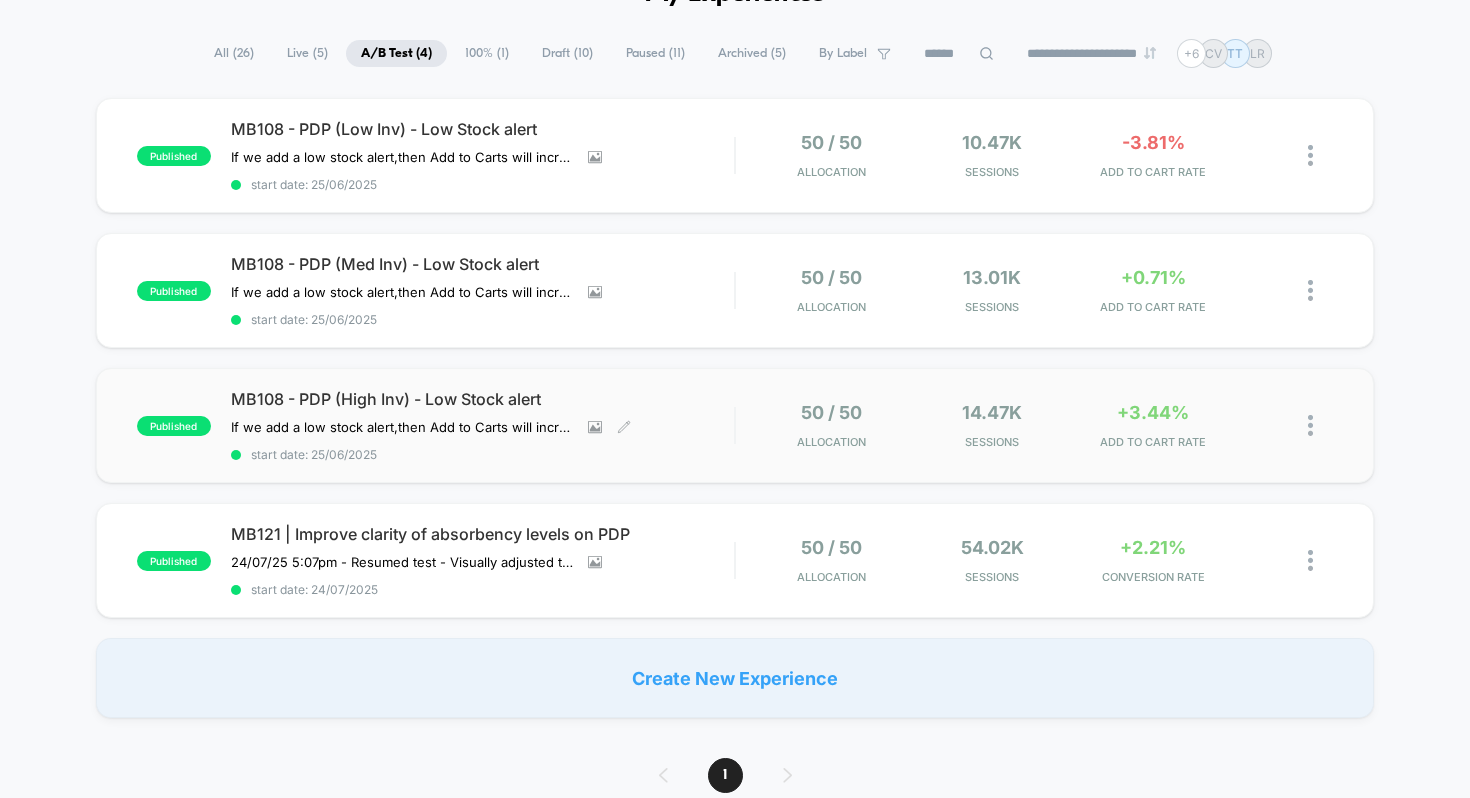click on "MB108 - PDP (High Inv) - Low Stock alert" at bounding box center [483, 399] 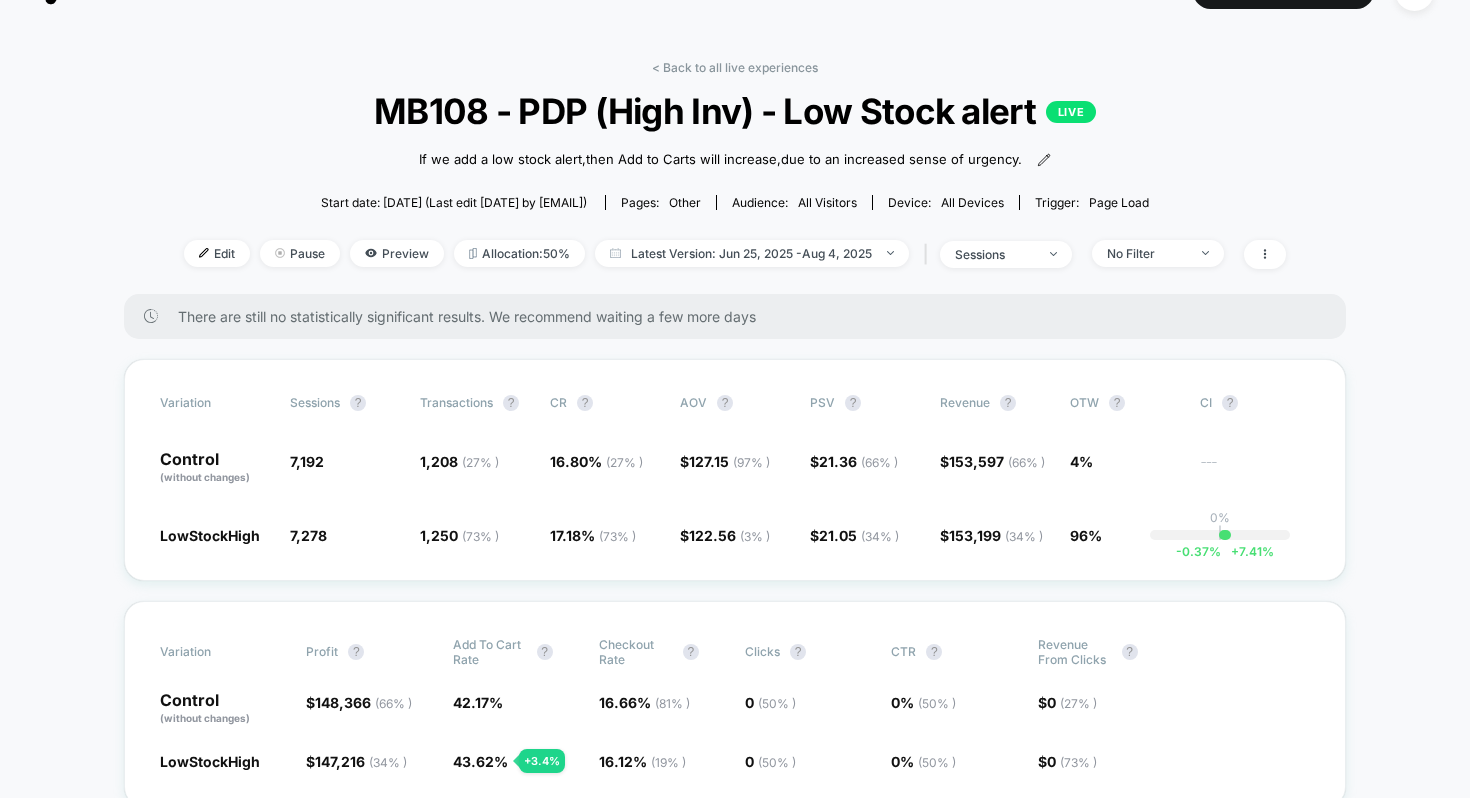 scroll, scrollTop: 40, scrollLeft: 0, axis: vertical 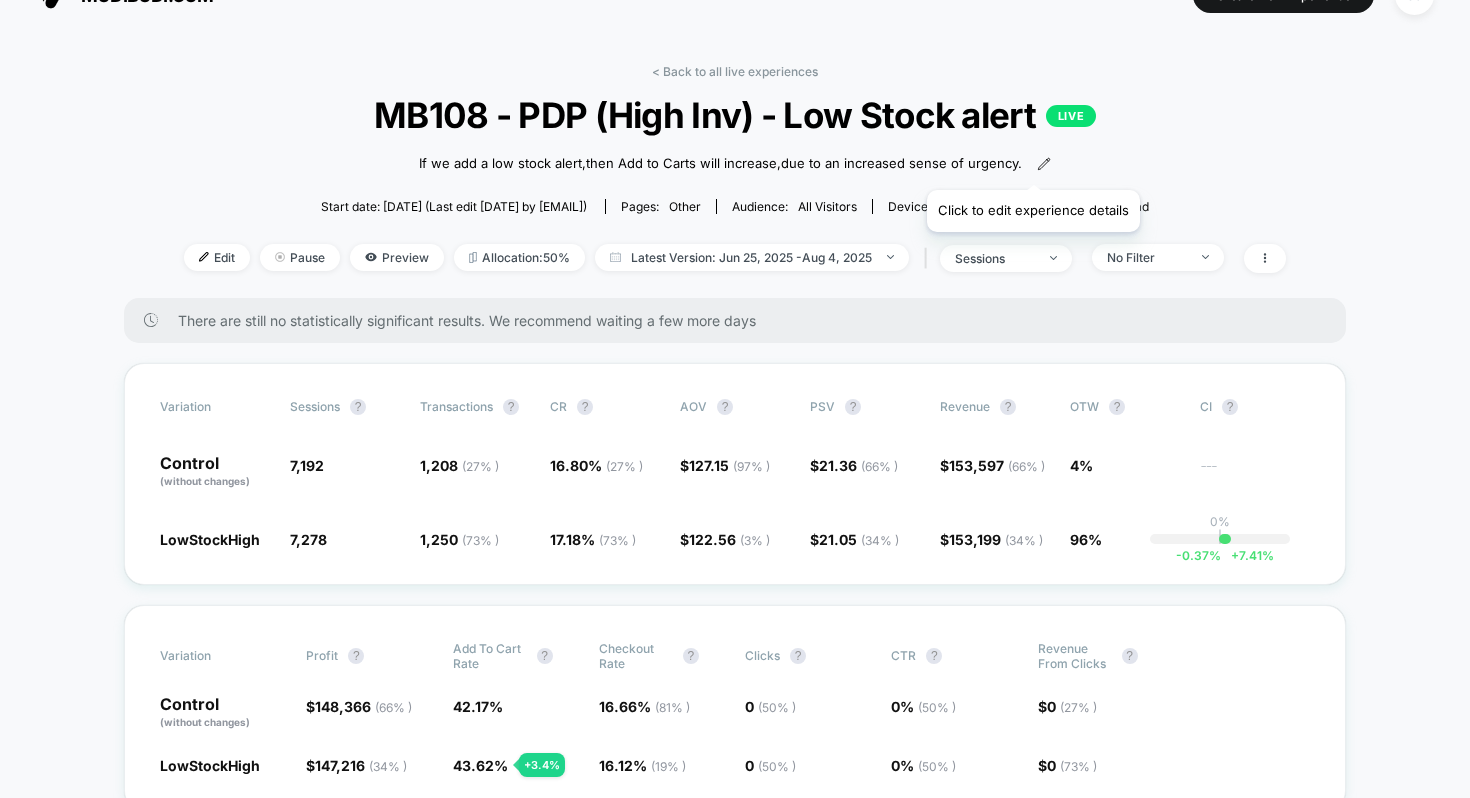 click 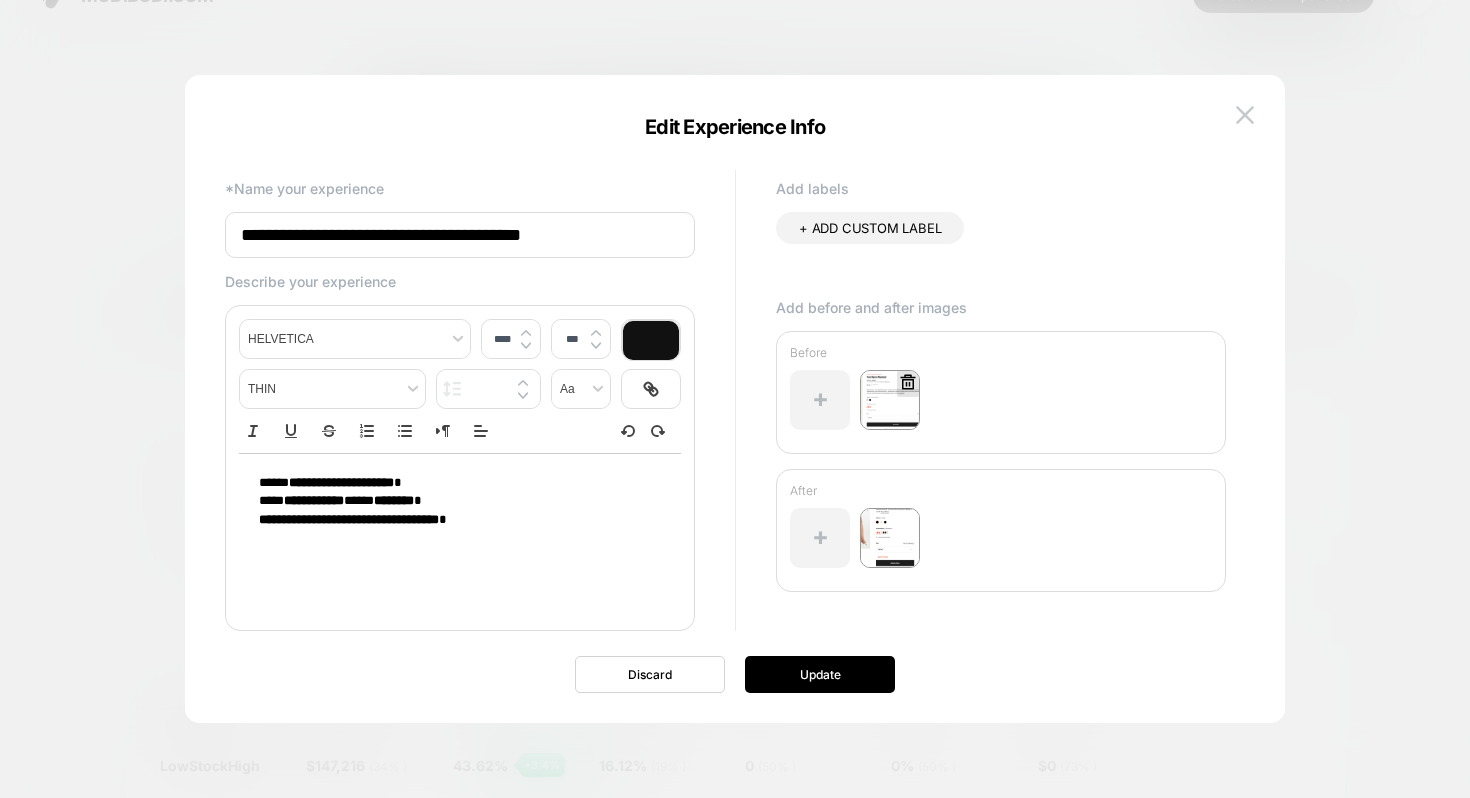 click at bounding box center (890, 400) 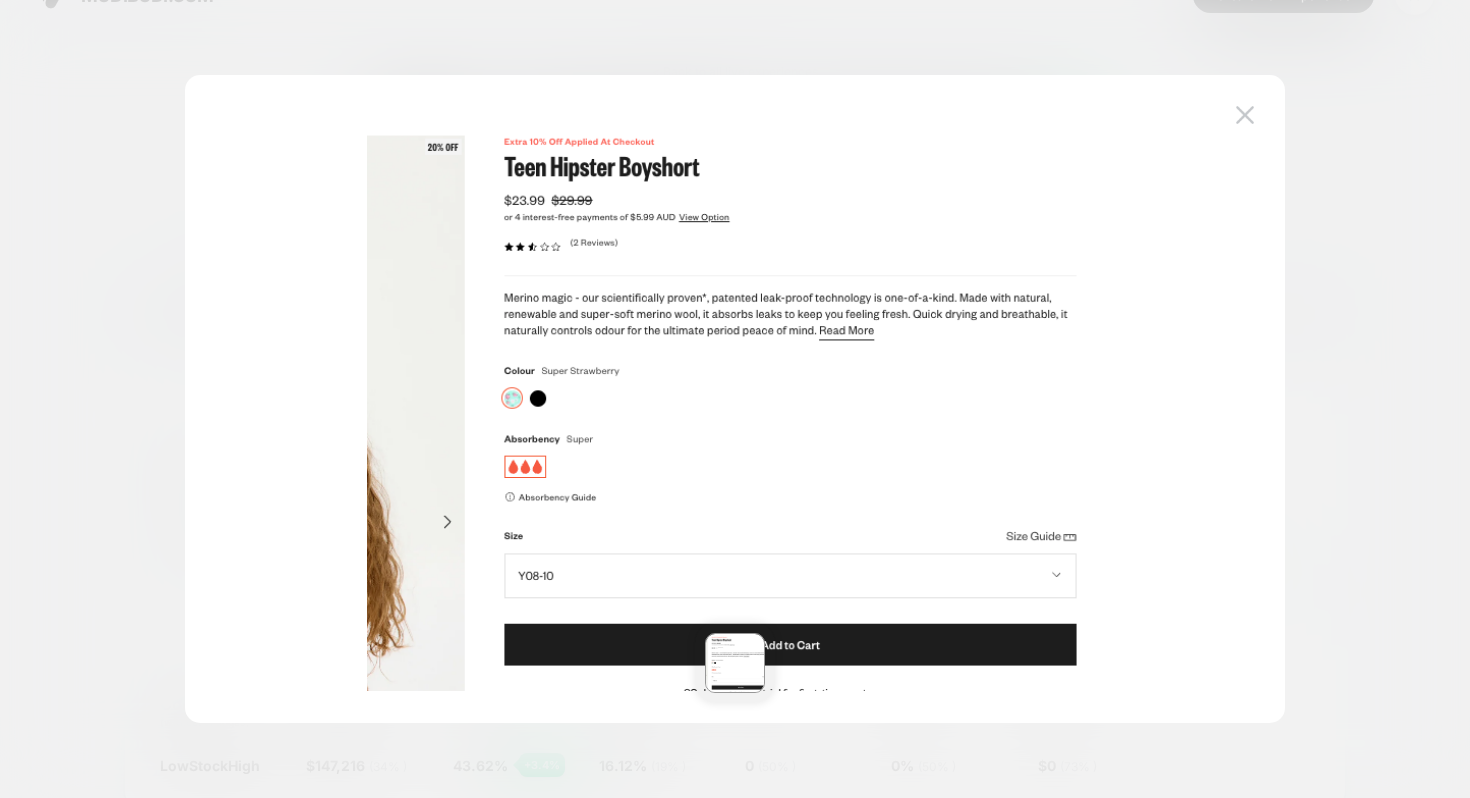 click at bounding box center [735, 399] 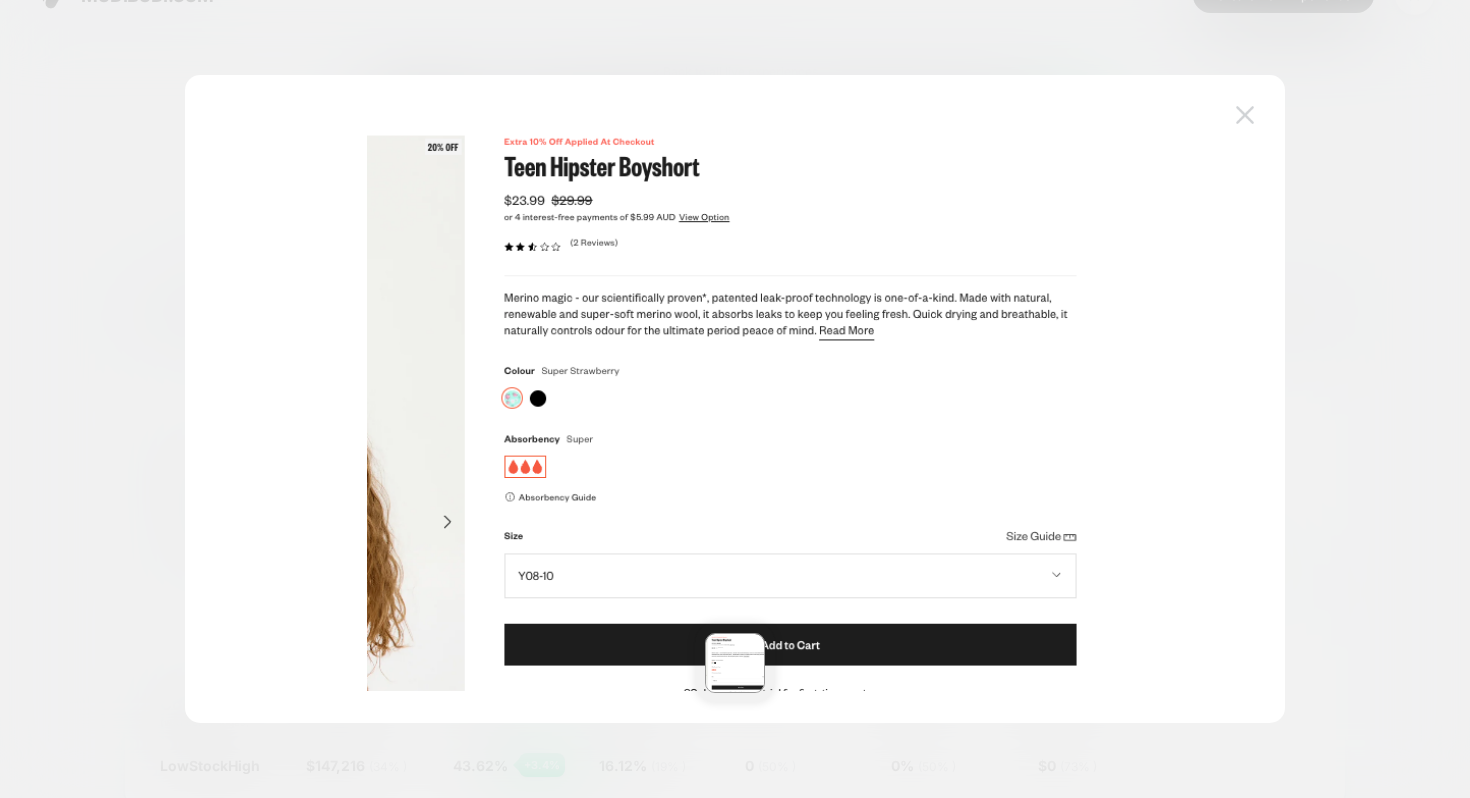 click at bounding box center [1245, 115] 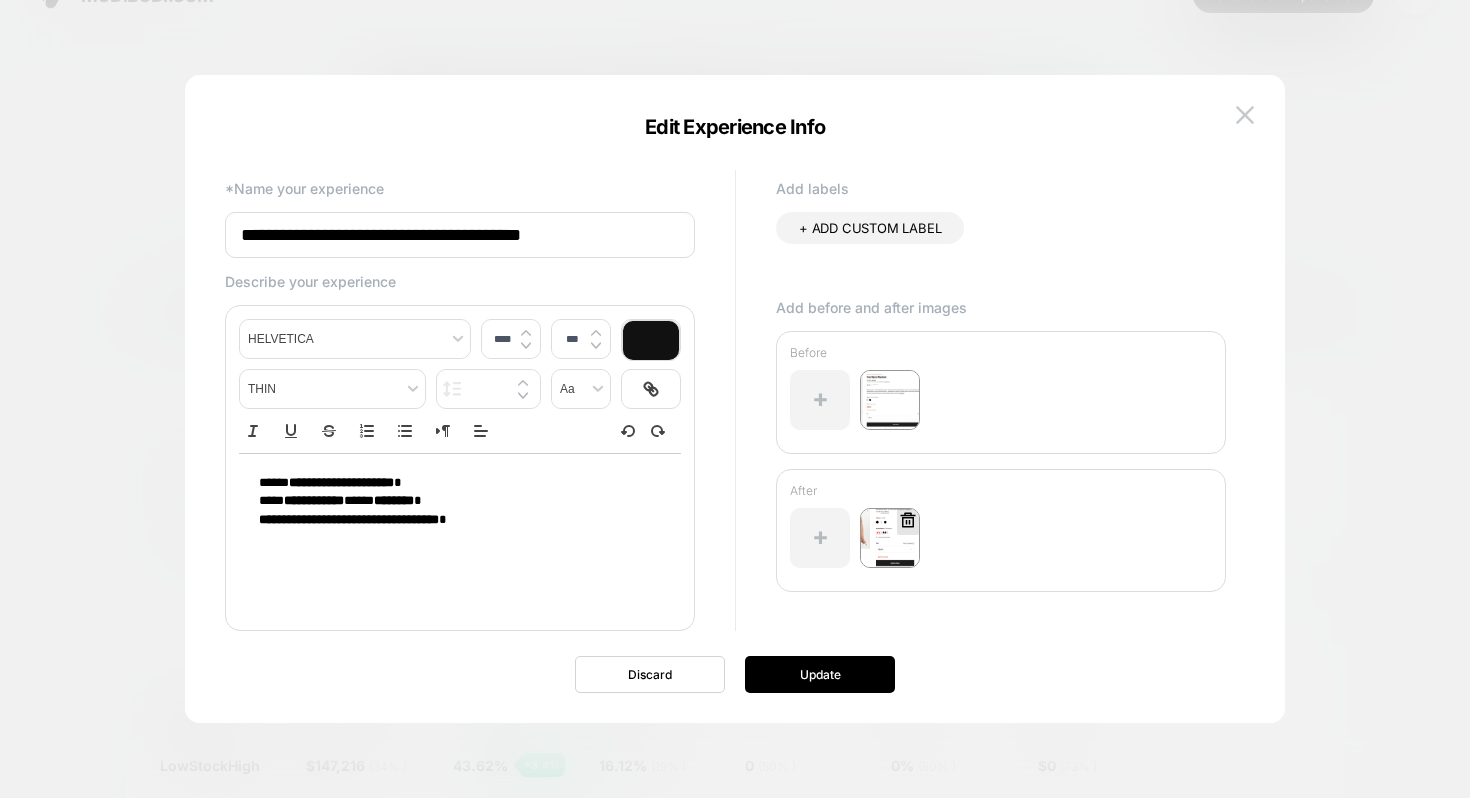 click at bounding box center (890, 538) 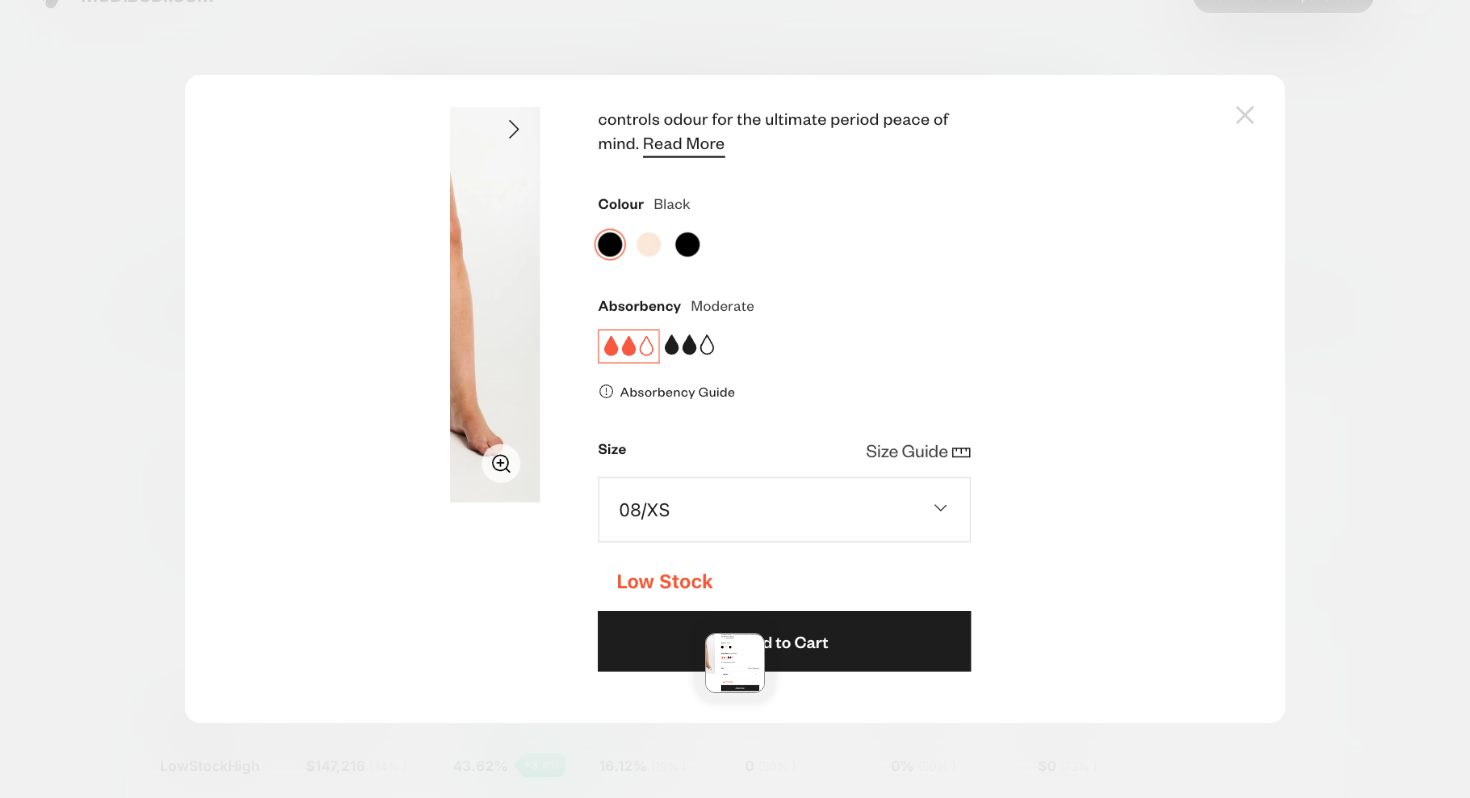 click at bounding box center [1245, 115] 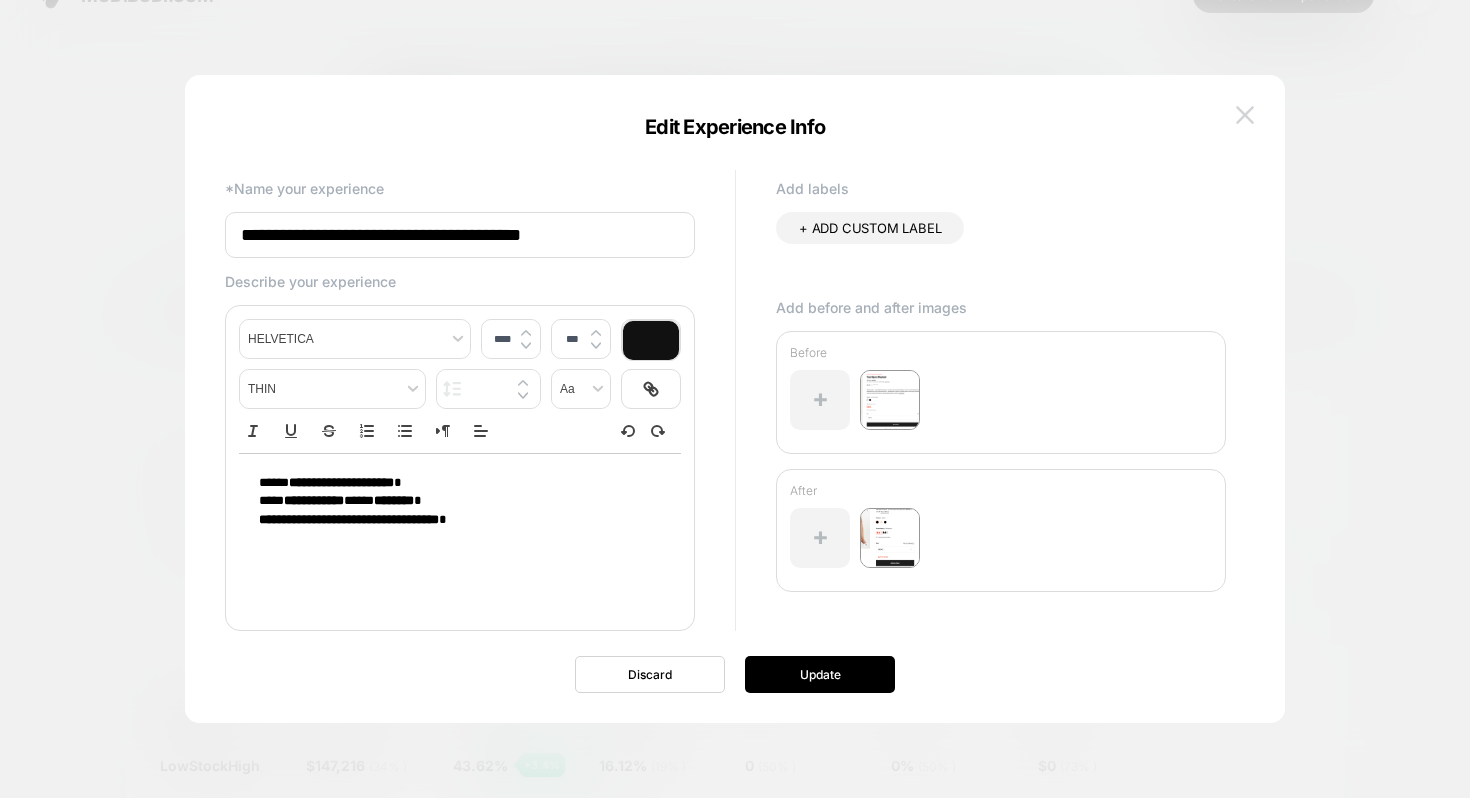 click at bounding box center [1245, 114] 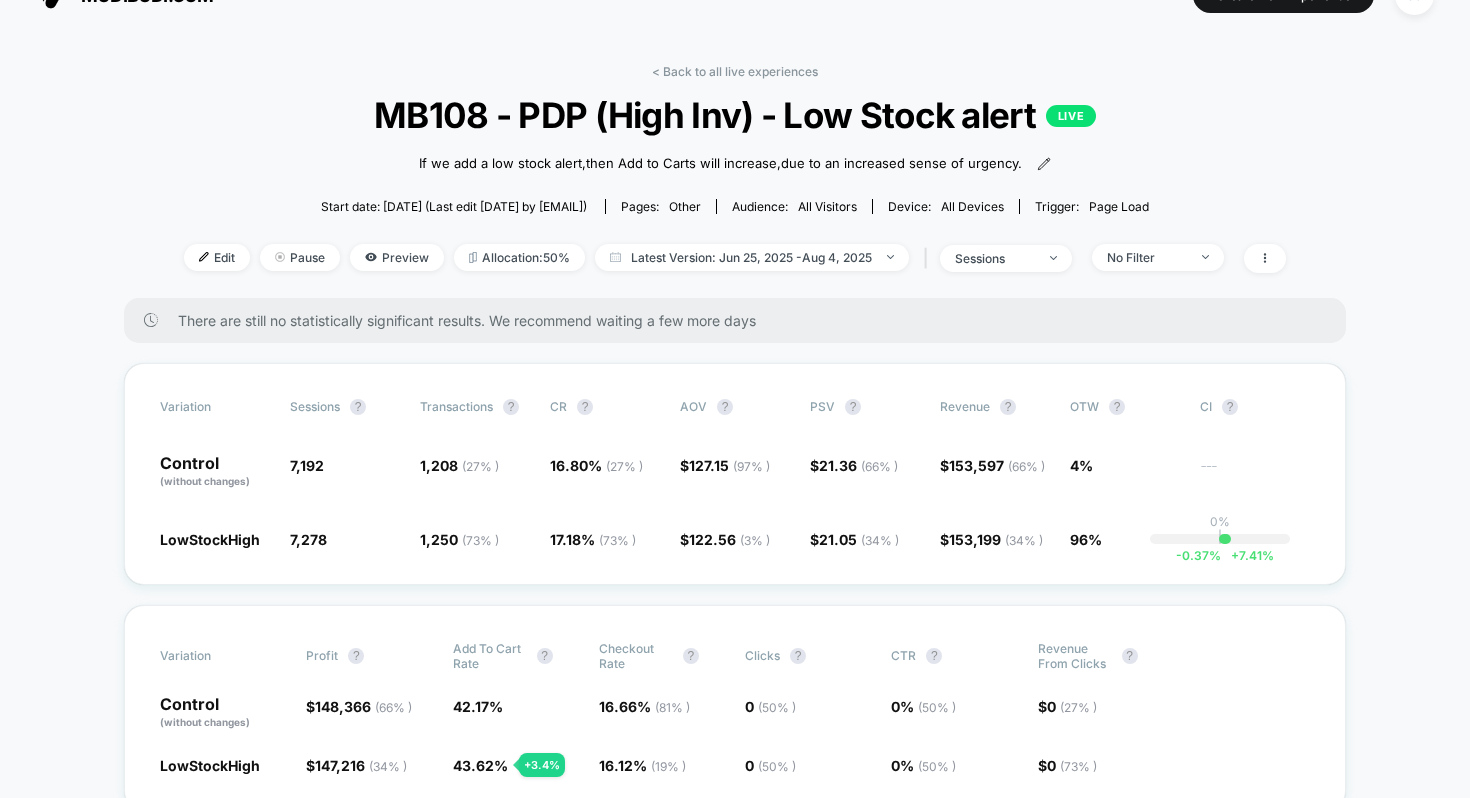 click on "< Back to all live experiences  MB108 - PDP (High Inv) - Low Stock alert LIVE If we  add a low stock alert , then  Add to Carts  will  increase , due to an increased sense of urgency . Click to view images Click to edit experience details If we add a low stock alert,then Add to Carts will increase,due to an increased sense of urgency. Start date: [DATE] (Last edit [DATE] by [EMAIL]) Pages: other Audience: All Visitors Device: all devices Trigger: Page Load Edit Pause  Preview Allocation:  50% Latest Version:     [DATE]    -    [DATE] |   sessions   No Filter There are still no statistically significant results. We recommend waiting a few more days Variation Sessions ? Transactions ? CR ? AOV ? PSV ? Revenue ? OTW ? CI ? Control (without changes) 7,192 1,208 (  27 % ) 16.80 % (  27 % ) $ 127.15 (  97 % ) $ 21.36 (  66 % ) $ 153,597 (  66 % ) 4% --- LowStockHigh 7,278 + 1.2 % 1,250 (  73 % ) + 2.3 % 17.18 % (  73 % ) + 2.3 % $ 122.56 (  3 % ) - 3.6 % $ 21.05 (  34 % ) - 1.4 % $ -" at bounding box center [735, 3676] 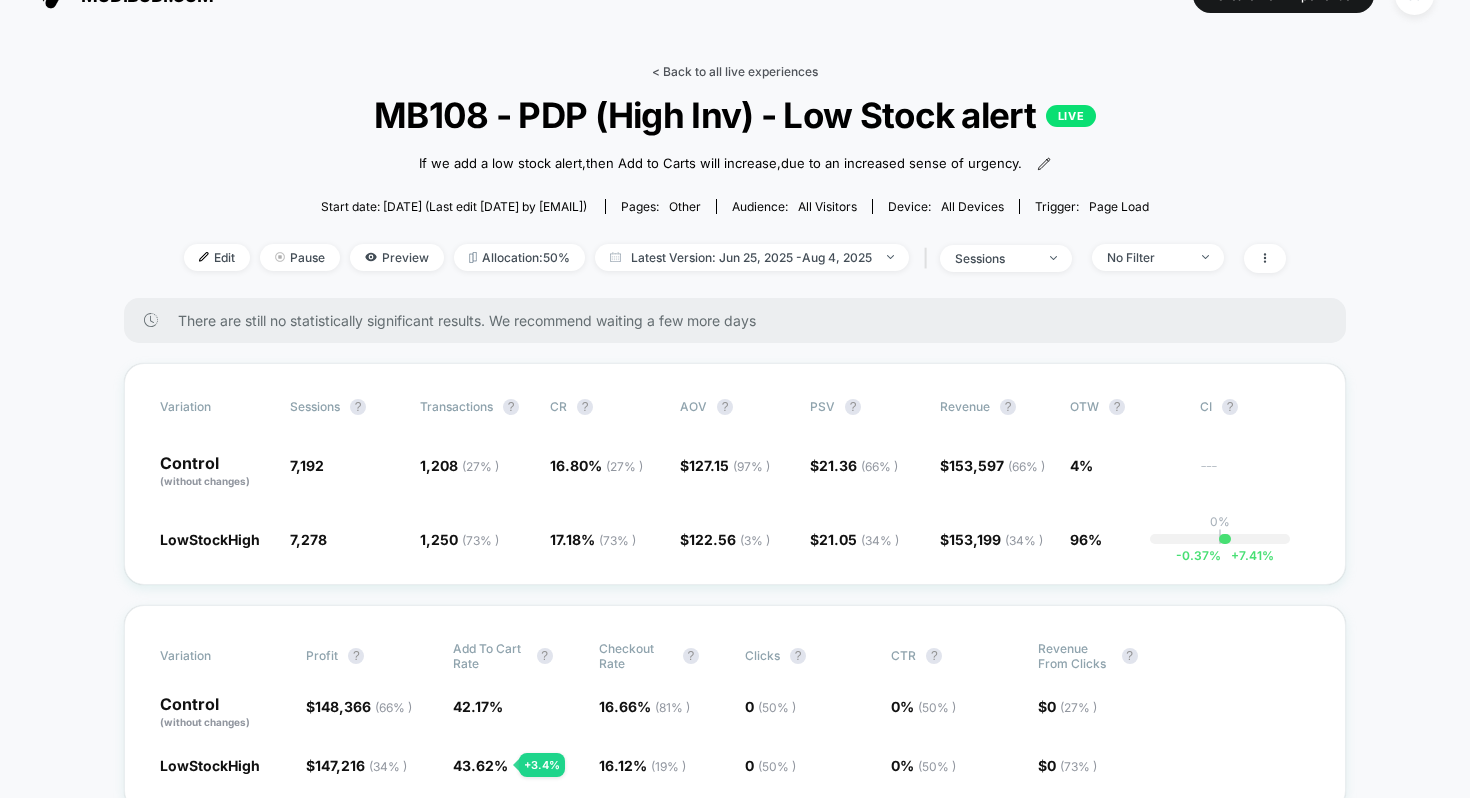 click on "< Back to all live experiences" at bounding box center (735, 71) 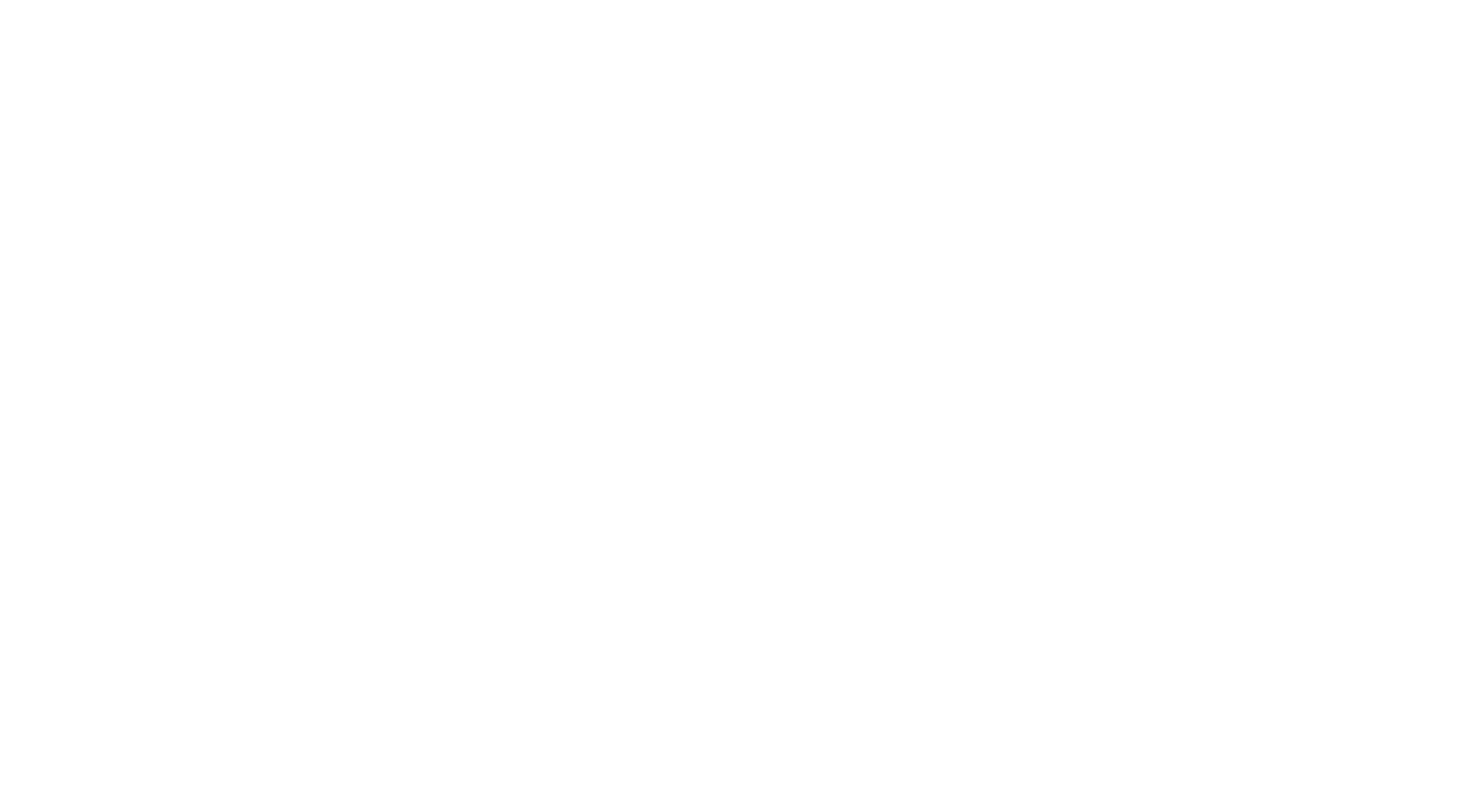 select on "*" 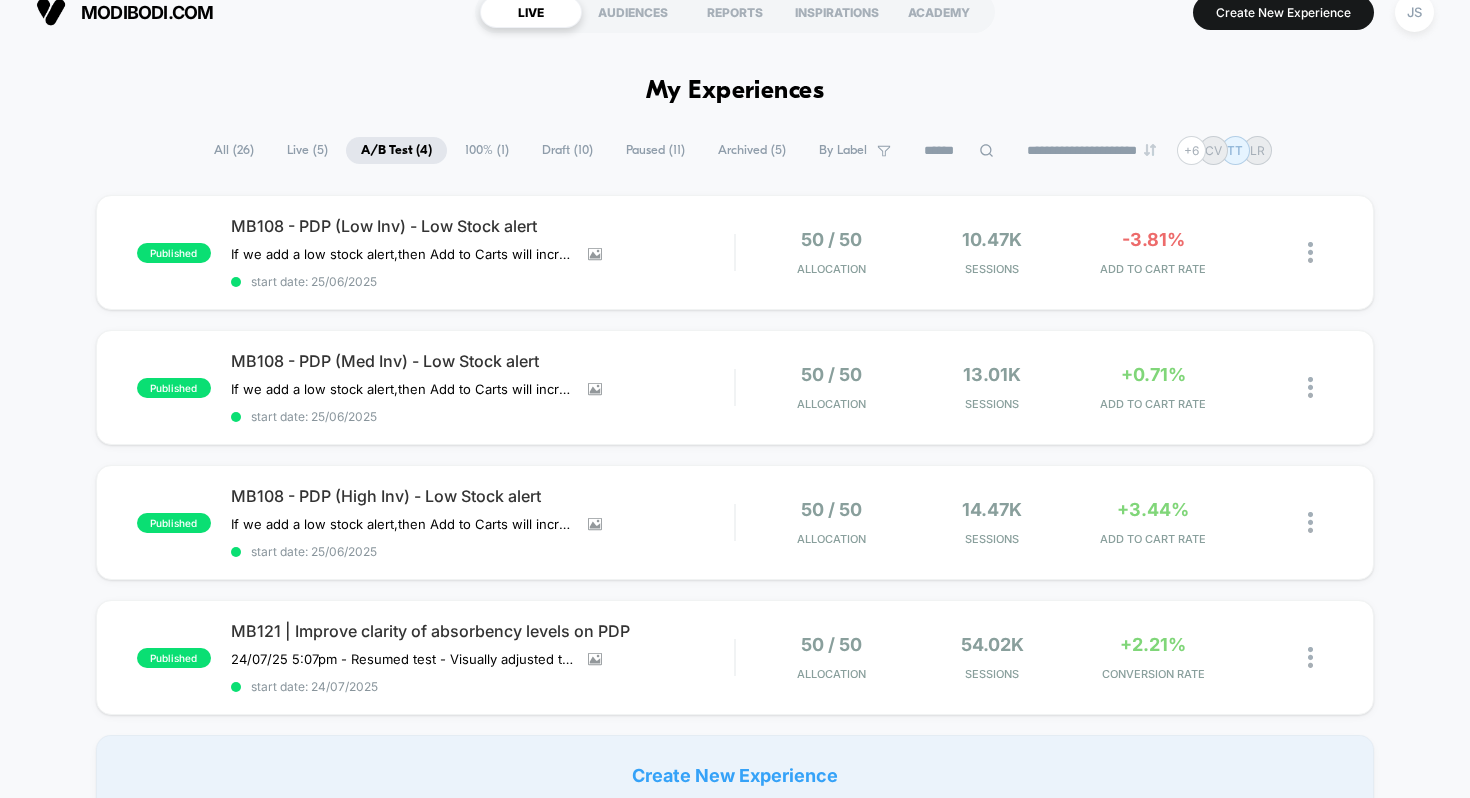 scroll, scrollTop: 21, scrollLeft: 0, axis: vertical 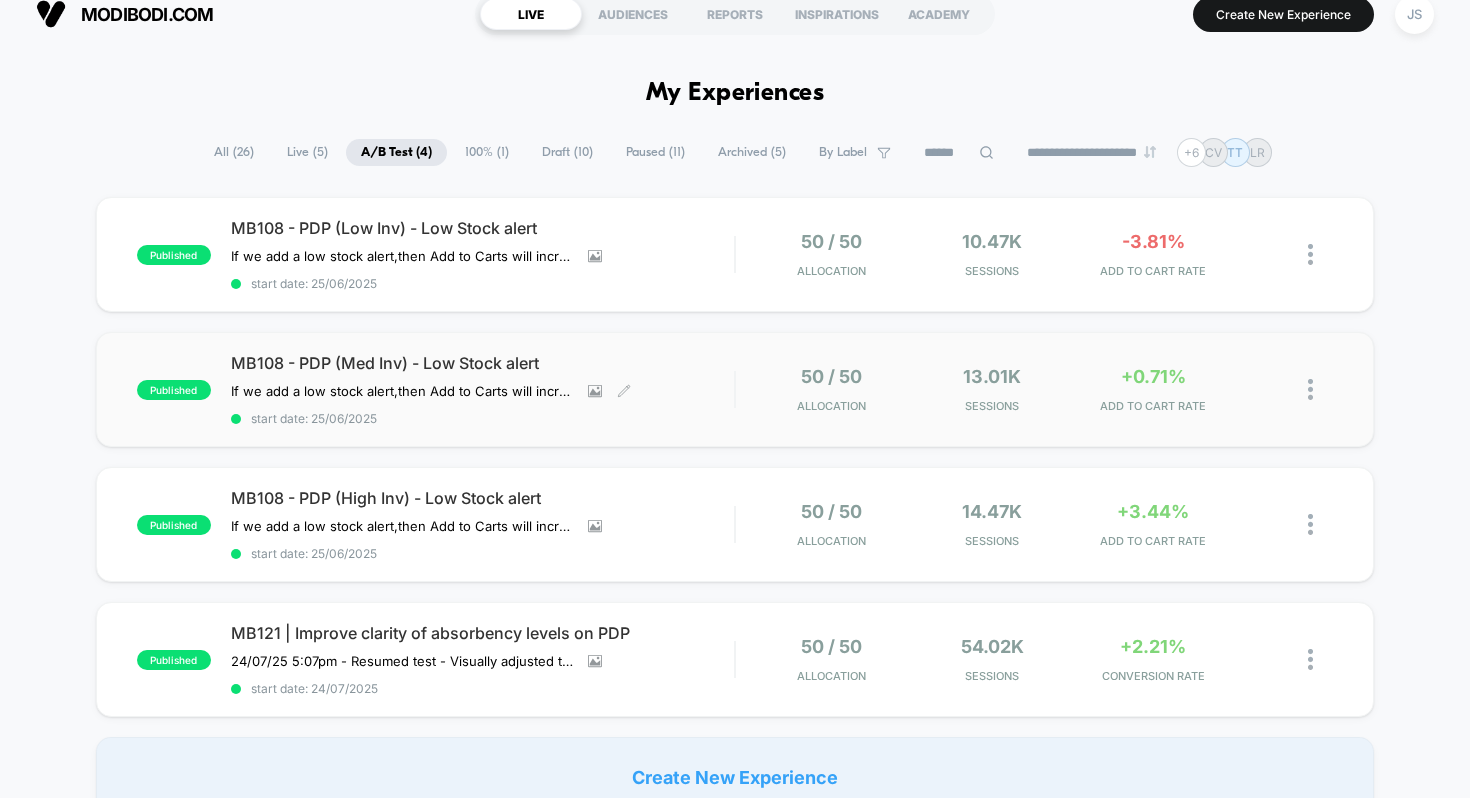 click on "MB108 - PDP (Med Inv) - Low Stock alert" at bounding box center (483, 363) 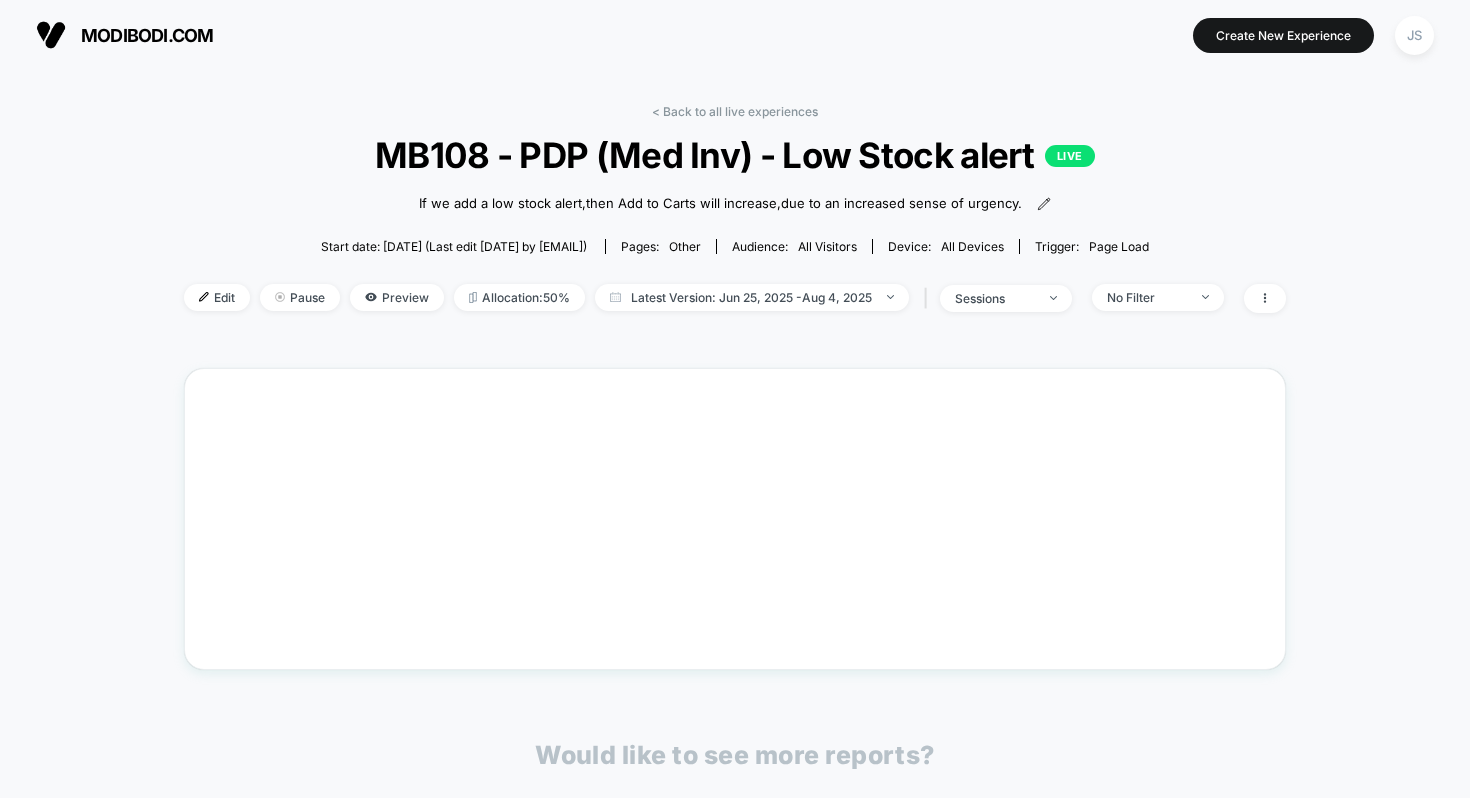 click on "Start date: [DATE] (Last edit [DATE] by [EMAIL])" at bounding box center (735, 221) 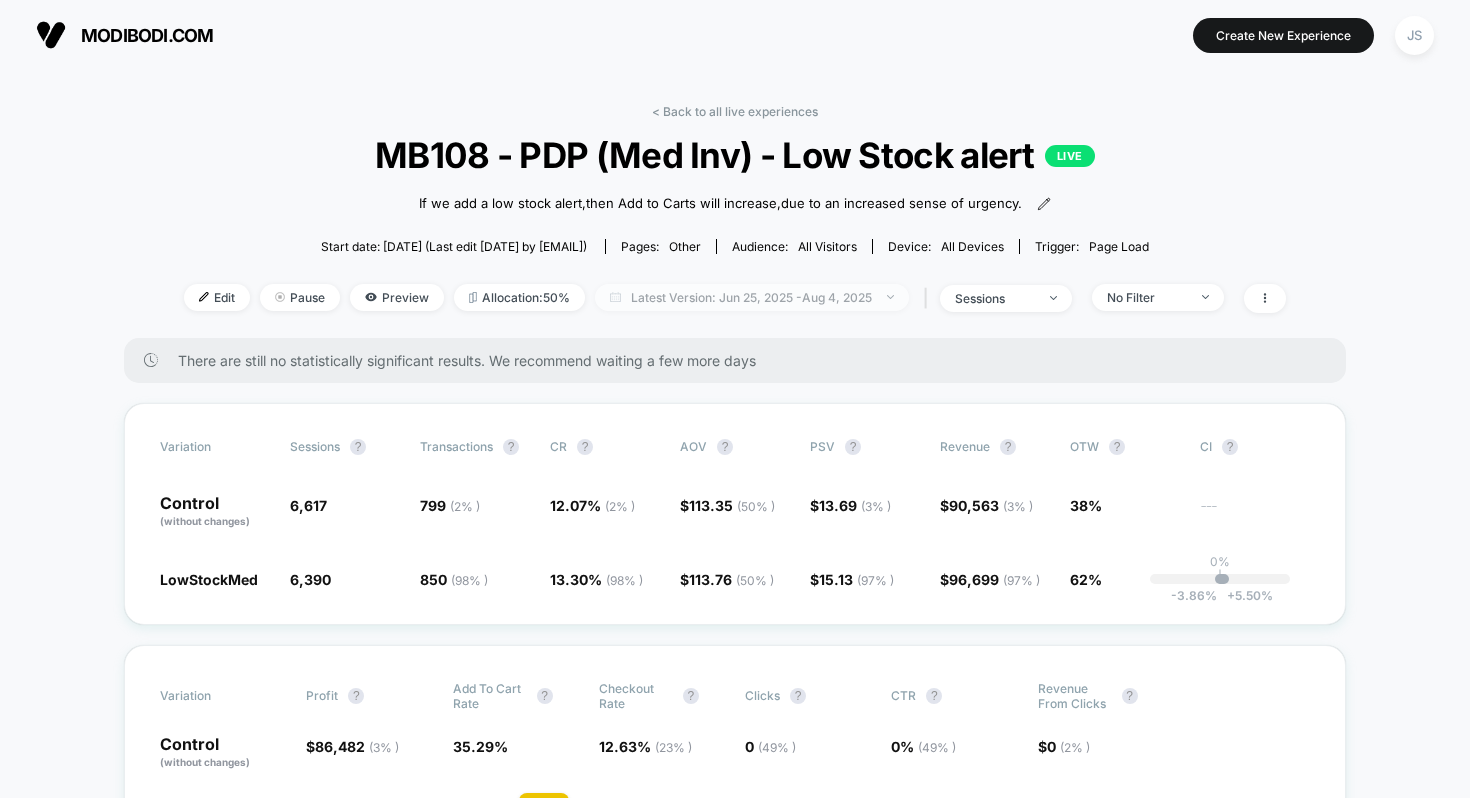 click on "Latest Version:     Jun 25, 2025    -    Aug 4, 2025" at bounding box center (752, 297) 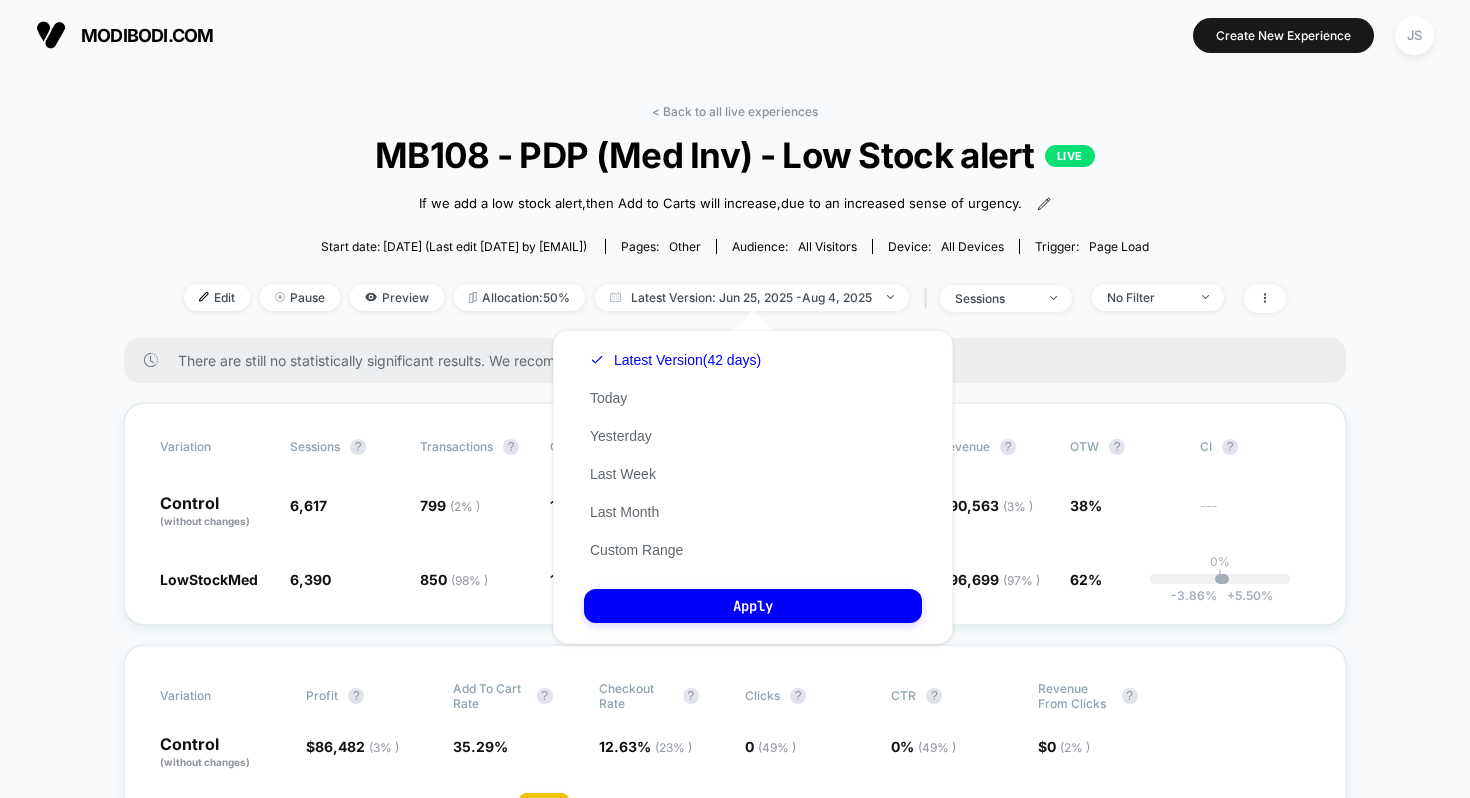 click on "< Back to all live experiences  MB108 - PDP (Med Inv) - Low Stock alert LIVE If we  add a low stock alert , then  Add to Carts  will  increase , due to an increased sense of urgency . Click to view images Click to edit experience details If we add a low stock alert,then Add to Carts will increase,due to an increased sense of urgency. Start date: [DATE] (Last edit [DATE] by [EMAIL]) Pages: other Audience: All Visitors Device: all devices Trigger: Page Load Edit Pause  Preview Allocation:  50% Latest Version:     Jun 25, 2025    -    Aug 4, 2025 |   sessions   No Filter There are still no statistically significant results. We recommend waiting a few more days Variation Sessions ? Transactions ? CR ? AOV ? PSV ? Revenue ? OTW ? CI ? Control (without changes) 6,617 799 (  2 % ) 12.07 % (  2 % ) $ 113.35 (  50 % ) $ 13.69 (  3 % ) $ 90,563 (  3 % ) 38% --- LowStockMed 6,390 - 3.4 % 850 (  98 % ) + 10.2 % 13.30 % (  98 % ) + 10.2 % $ 113.76 (  50 % ) + 0.37 % $ 15.13 (  97 % ) + 10.6 % $ 96,699" at bounding box center [735, 3716] 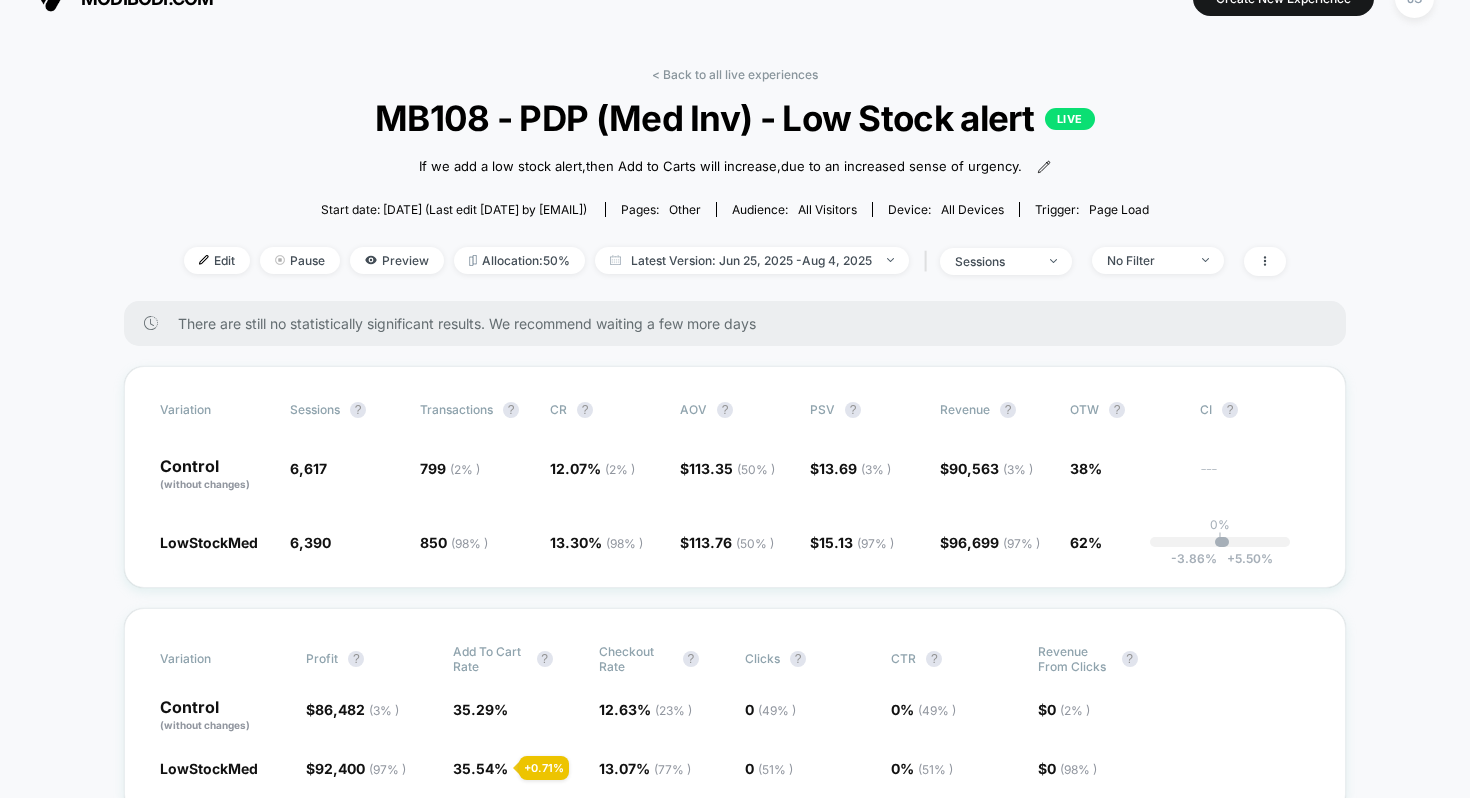 scroll, scrollTop: 42, scrollLeft: 0, axis: vertical 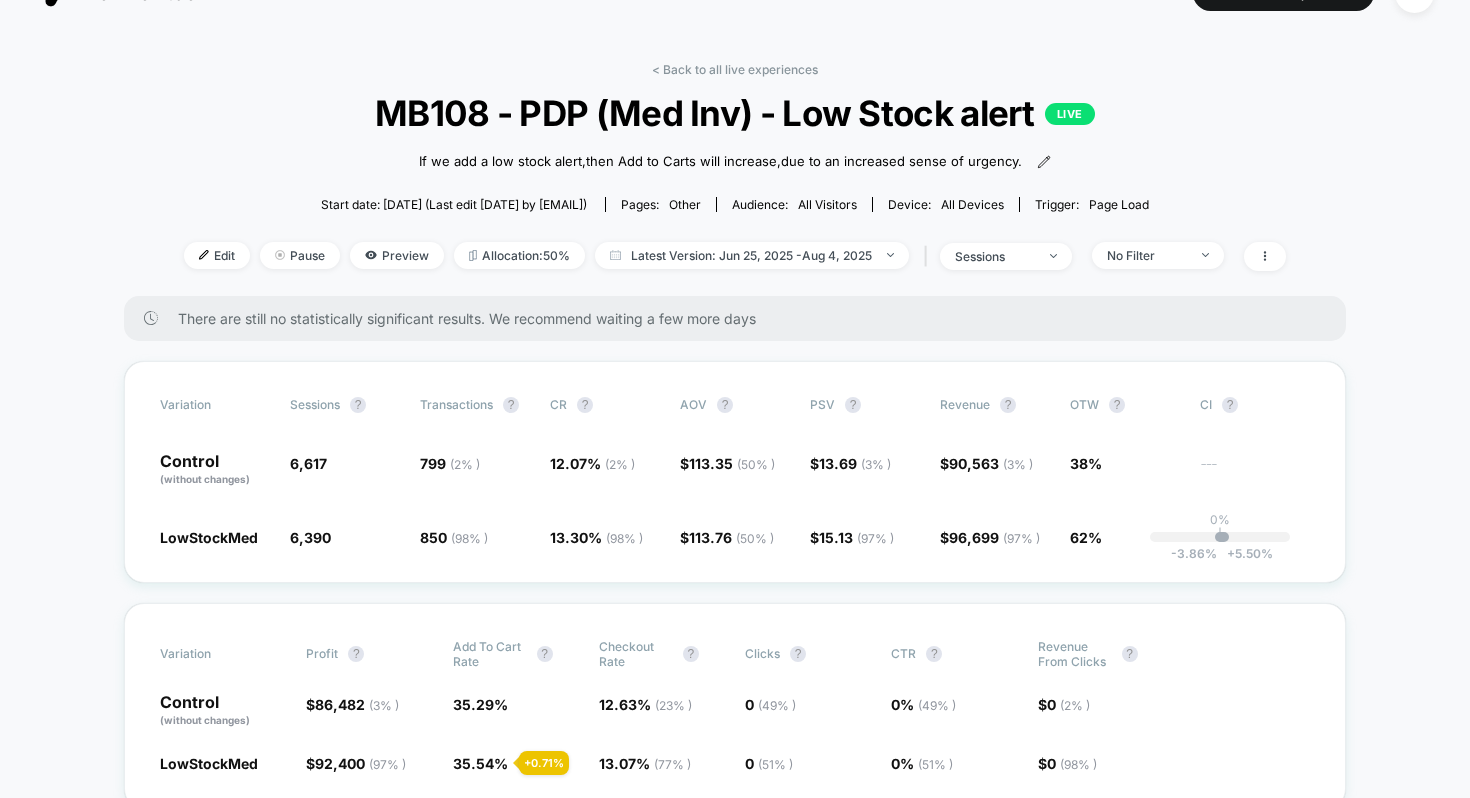 click on "Start date: [DATE] (Last edit [DATE] by [EMAIL])" at bounding box center (735, 179) 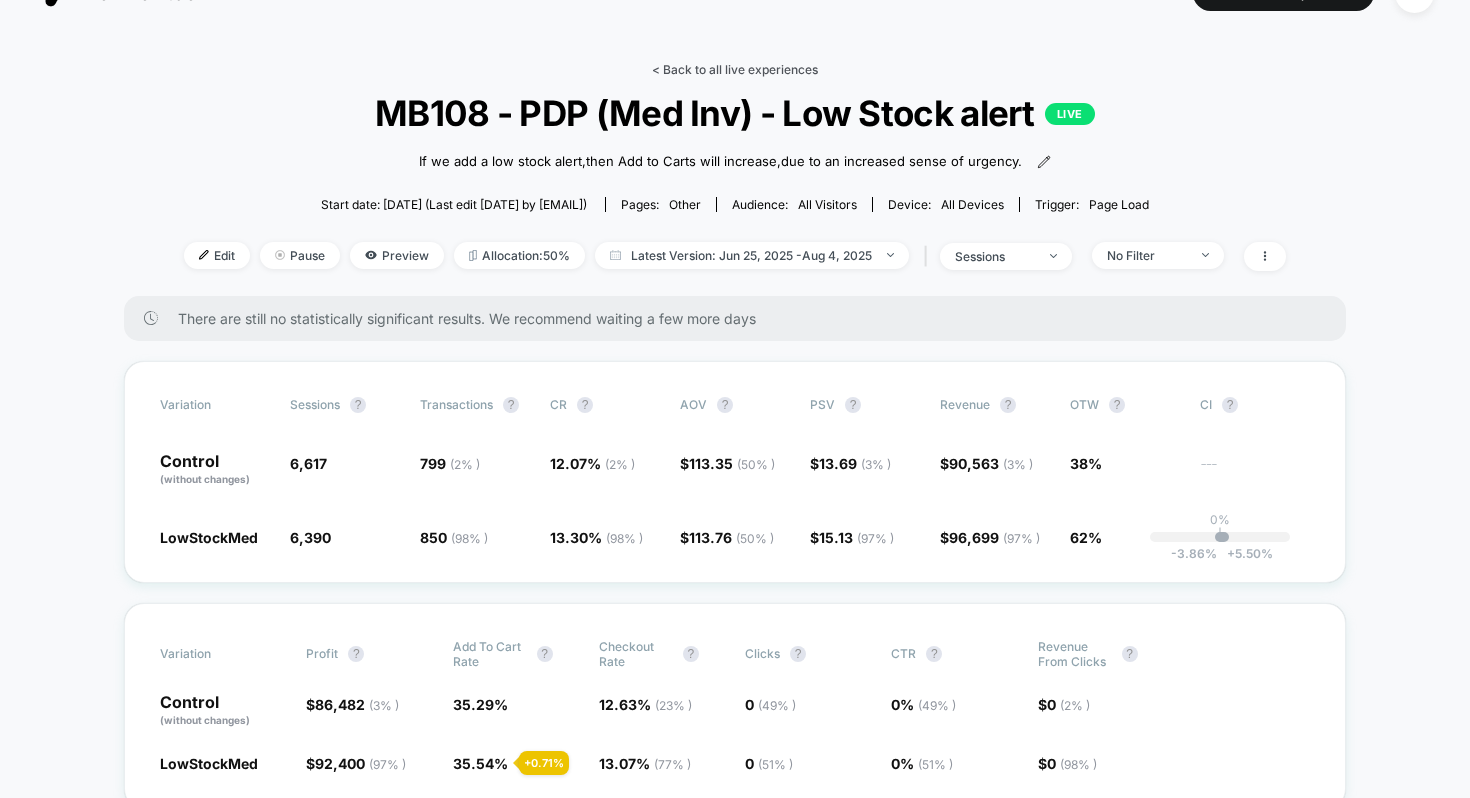 click on "< Back to all live experiences" at bounding box center (735, 69) 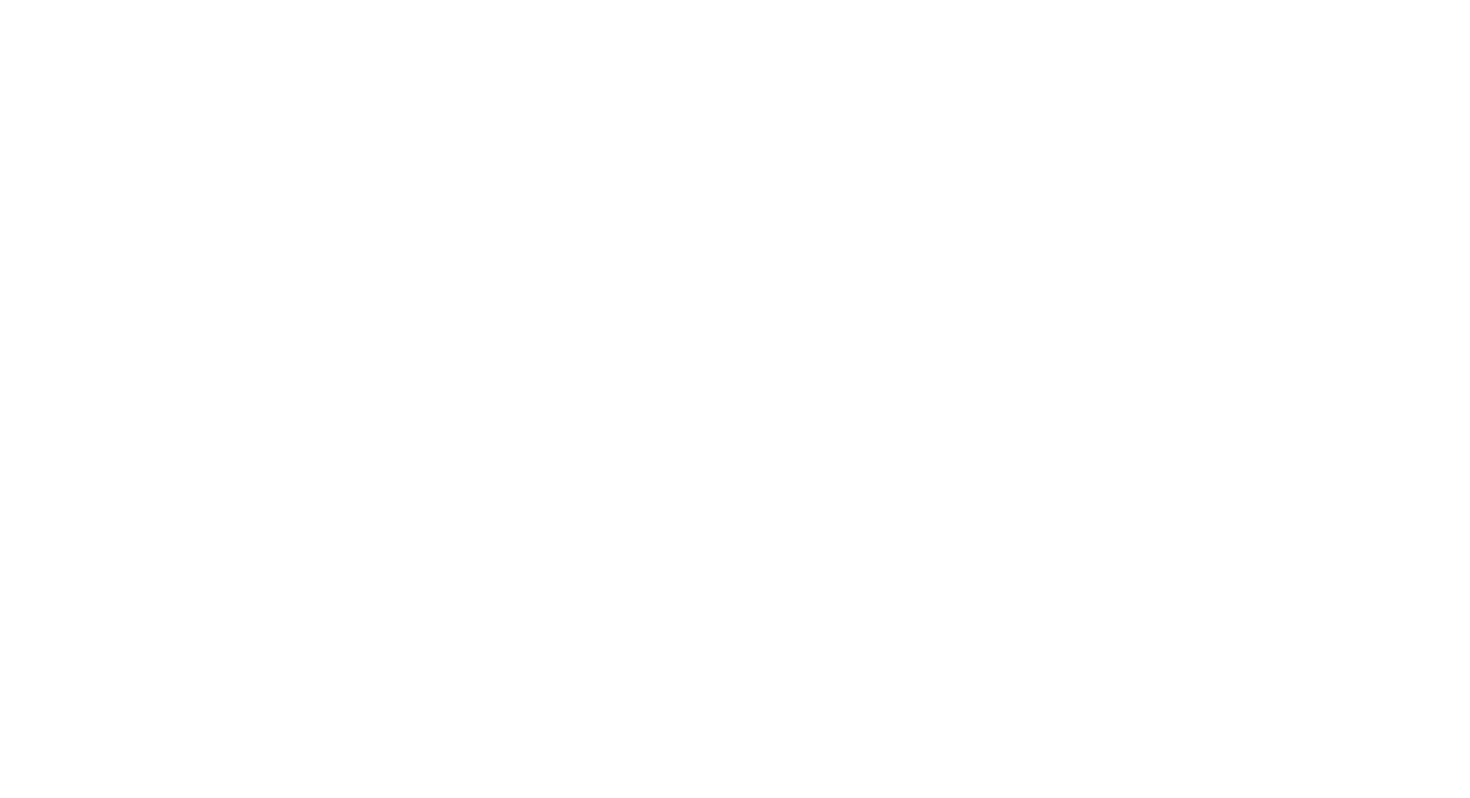 select on "*" 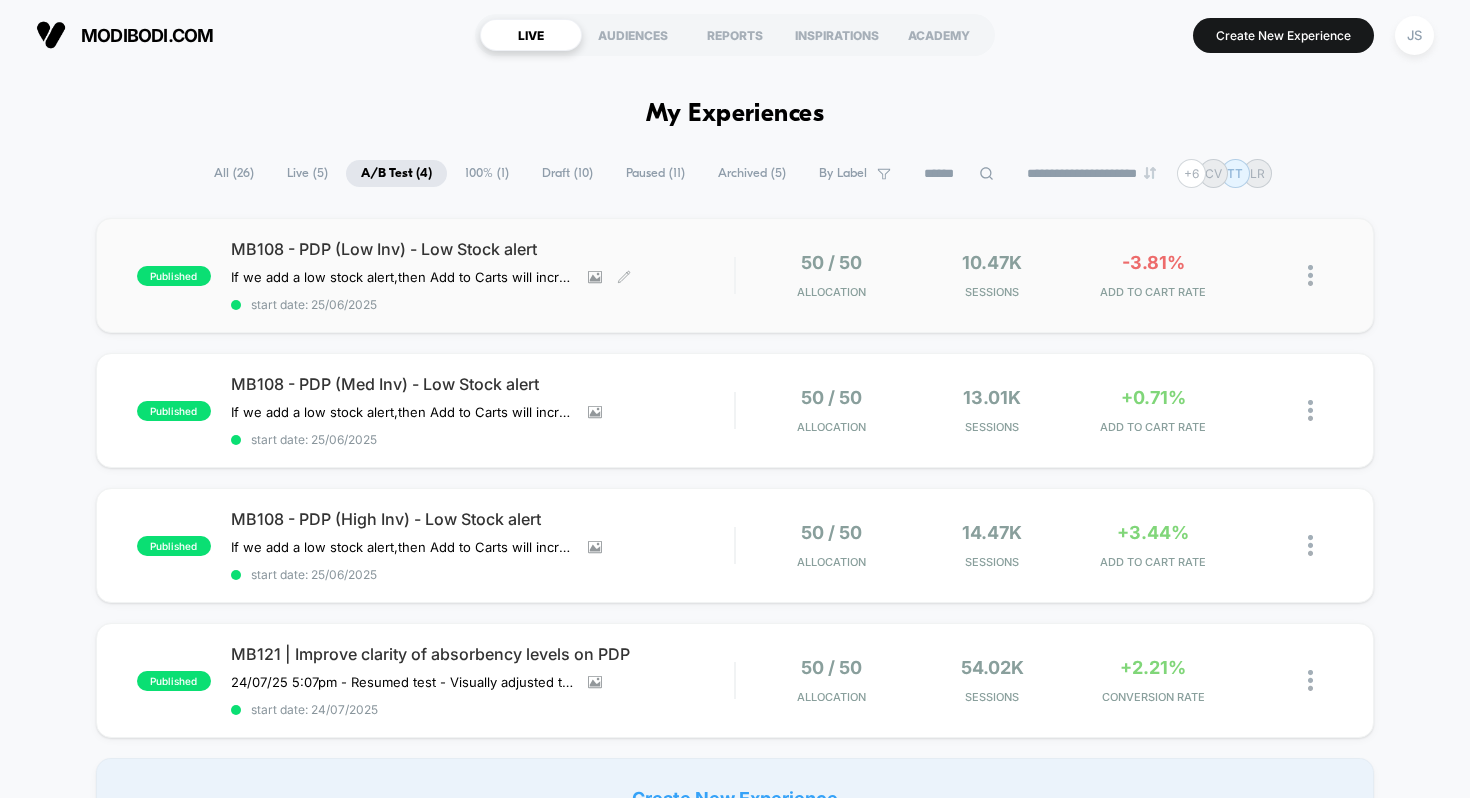click on "MB108 - PDP (Low Inv) - Low Stock alert" at bounding box center (483, 249) 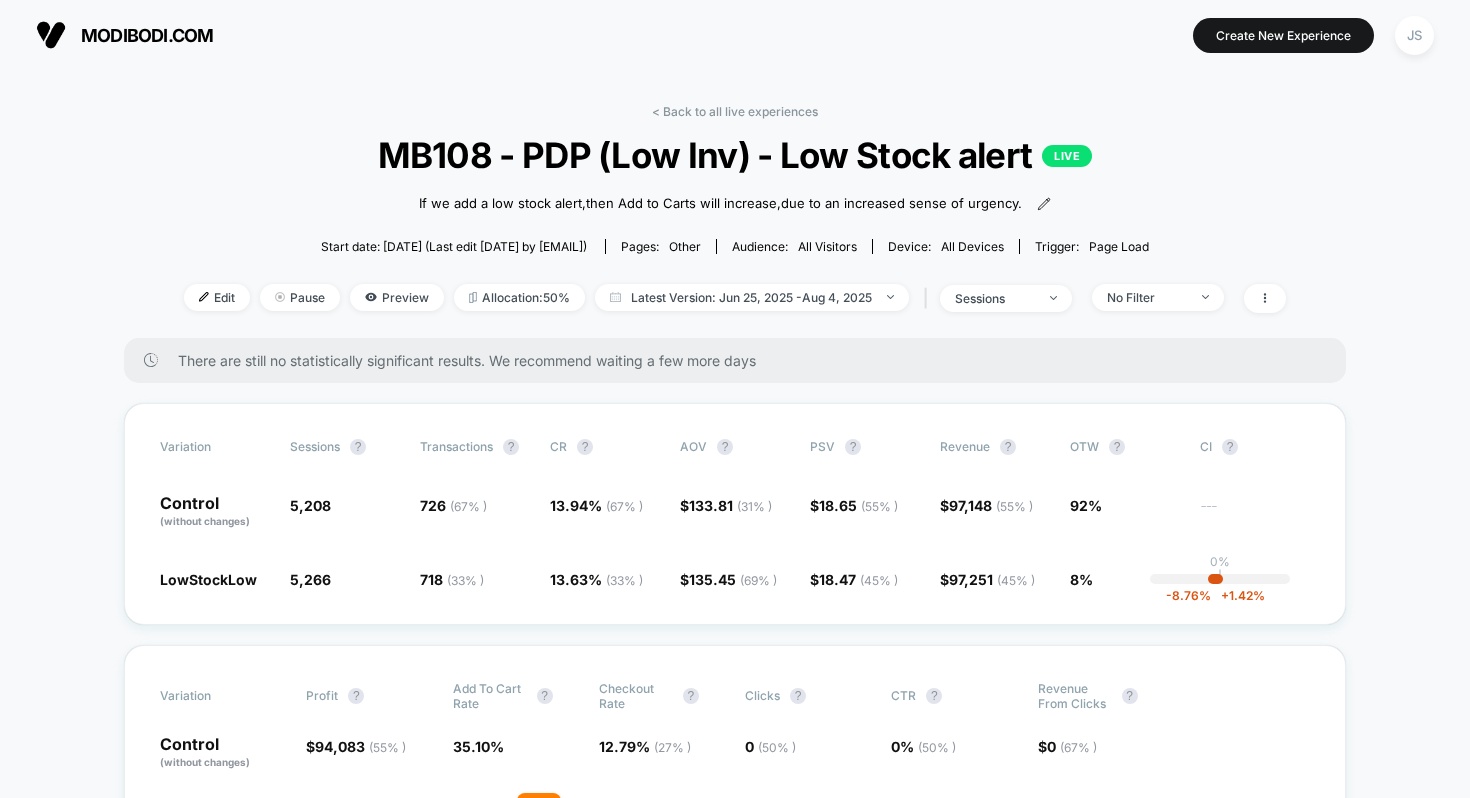 click on "Start date: [DATE] (Last edit [DATE] by [EMAIL])" at bounding box center (735, 221) 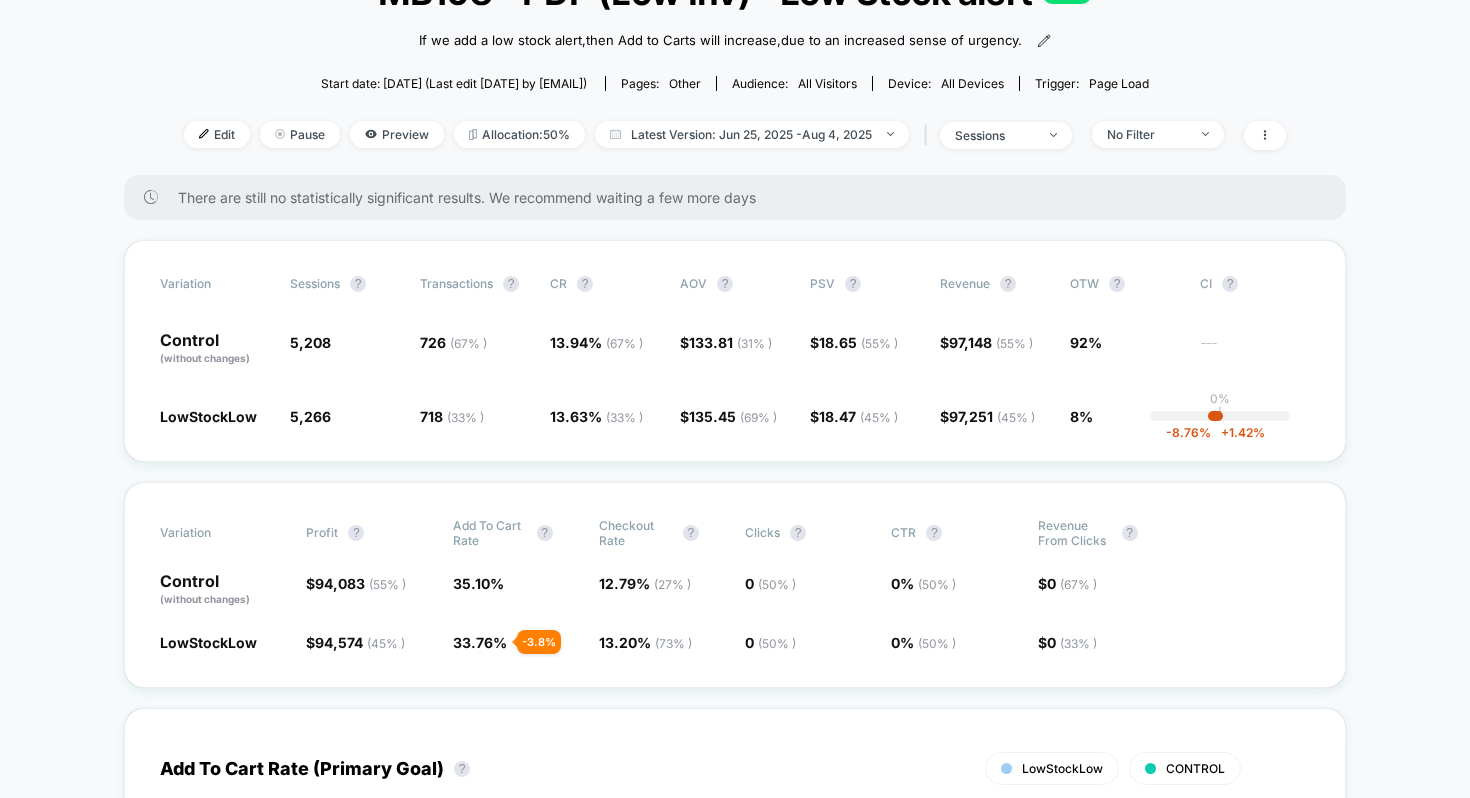 scroll, scrollTop: 0, scrollLeft: 0, axis: both 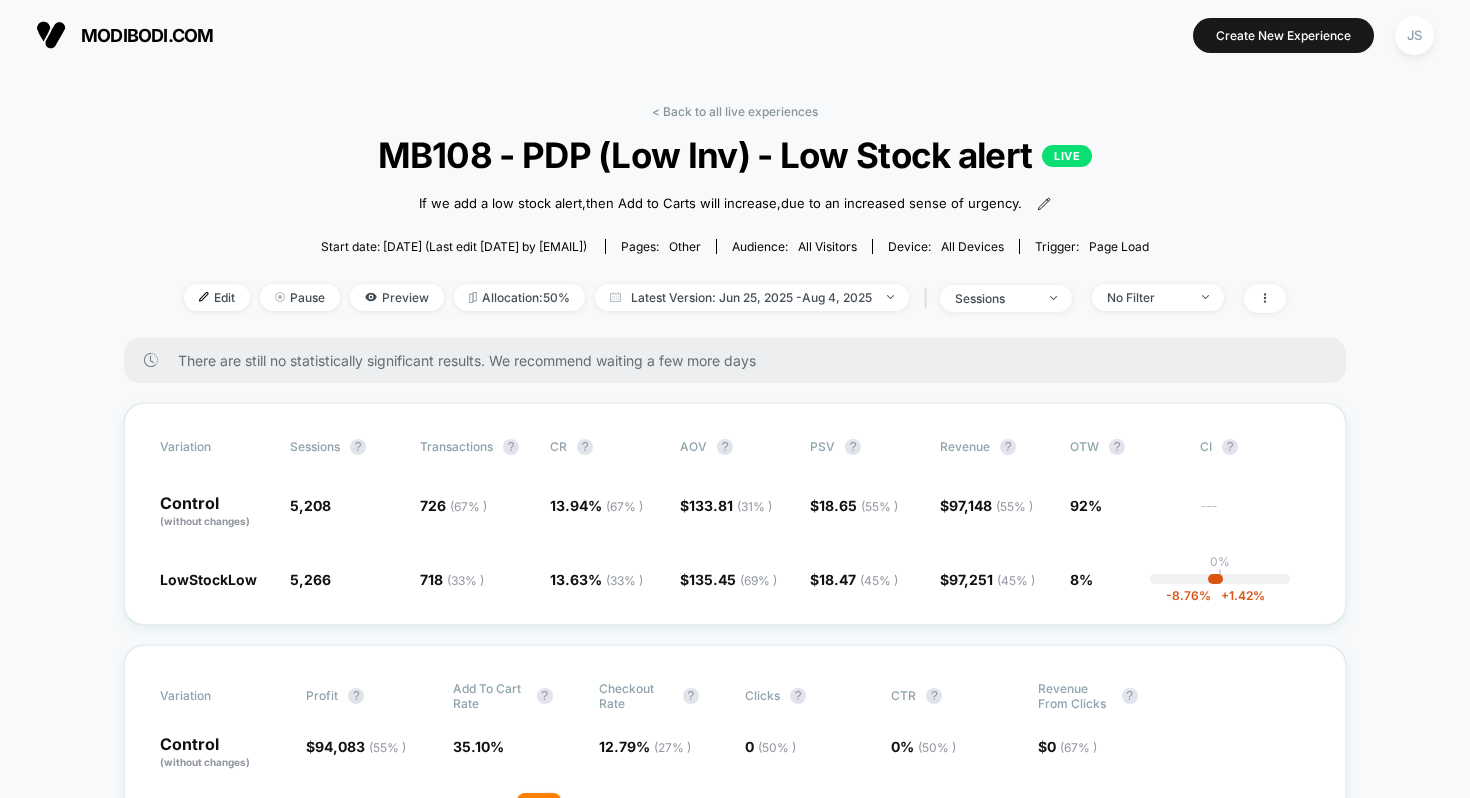 click on "Start date: [DATE] (Last edit [DATE] by [EMAIL])" at bounding box center [735, 3716] 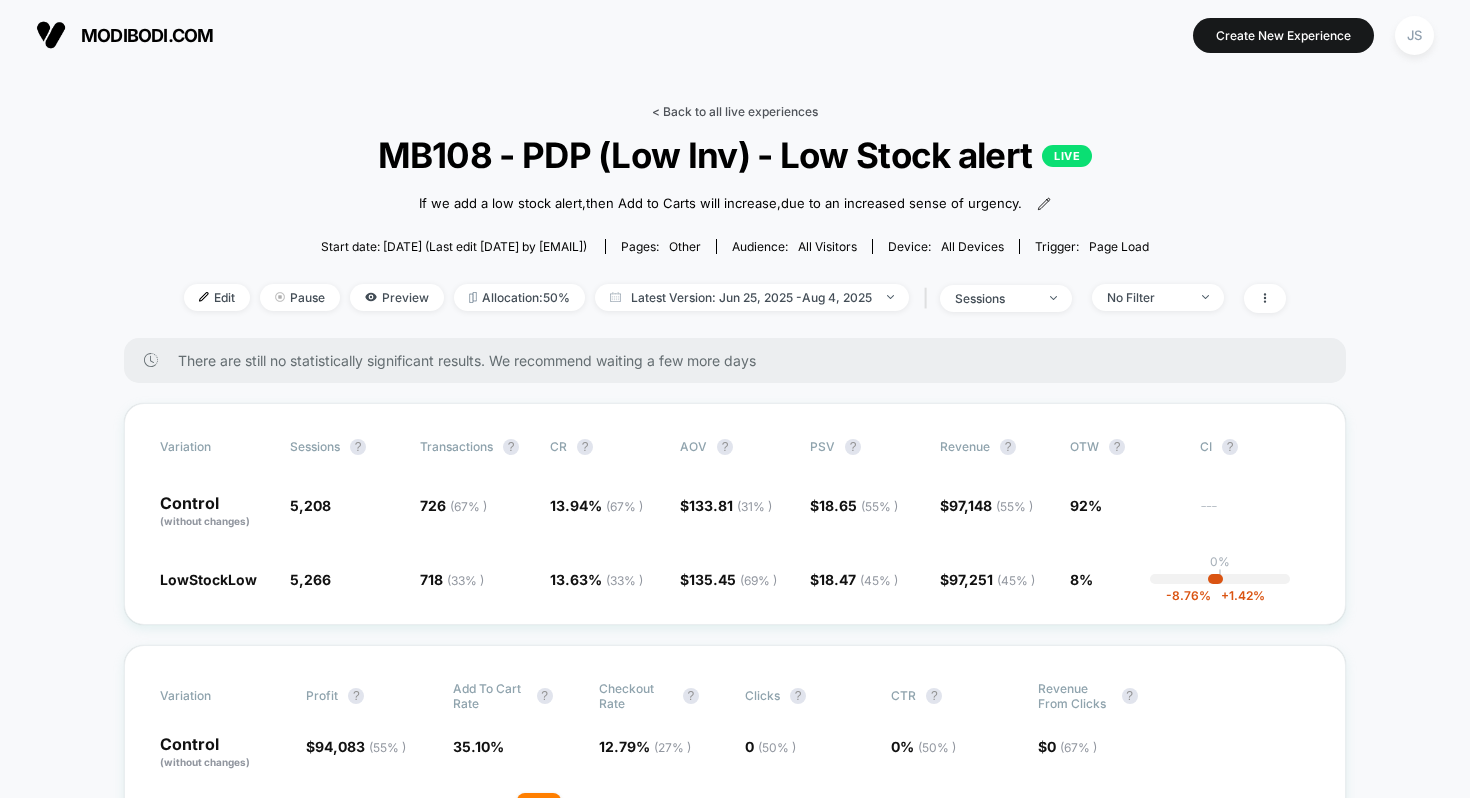 click on "< Back to all live experiences" at bounding box center [735, 111] 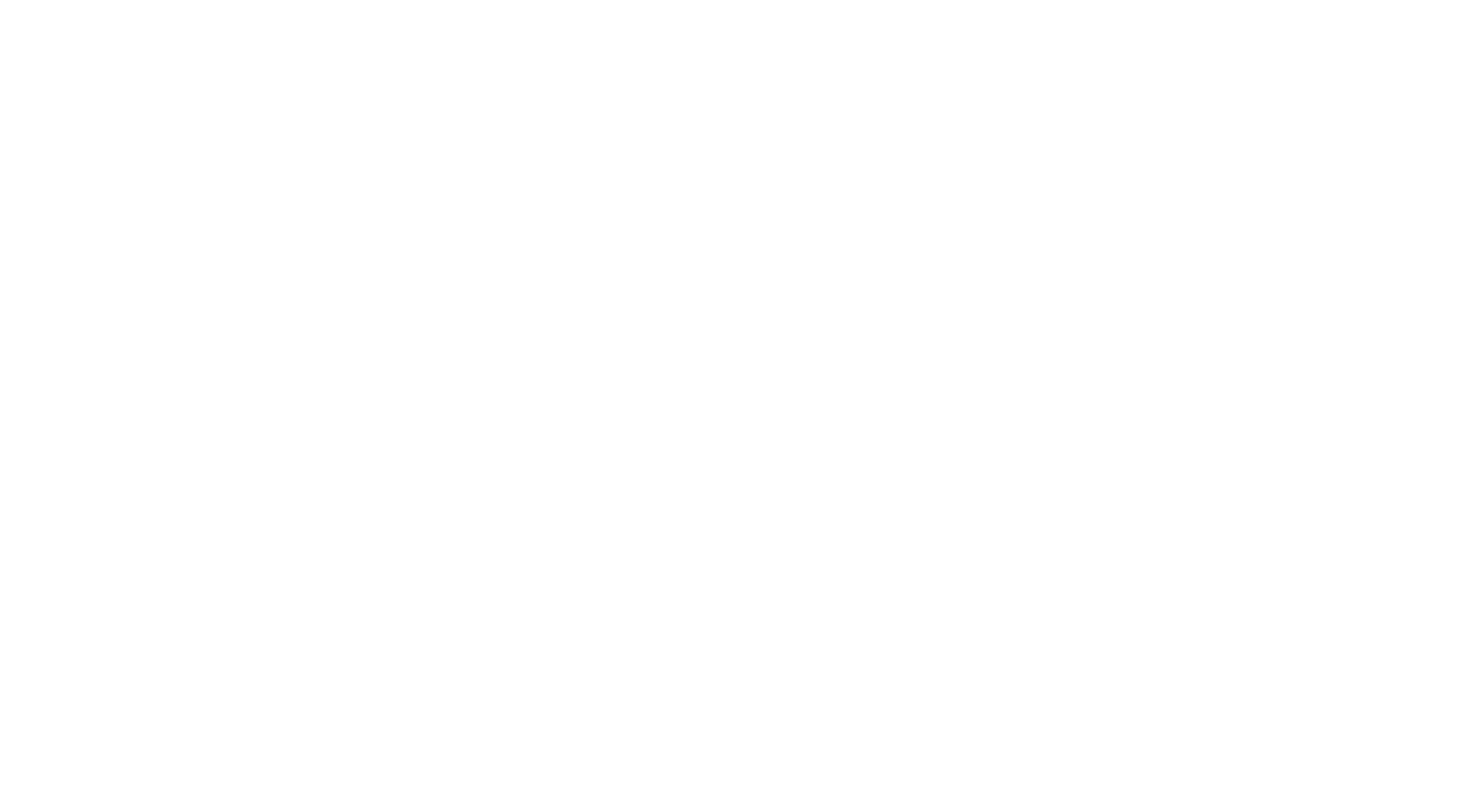 select on "*" 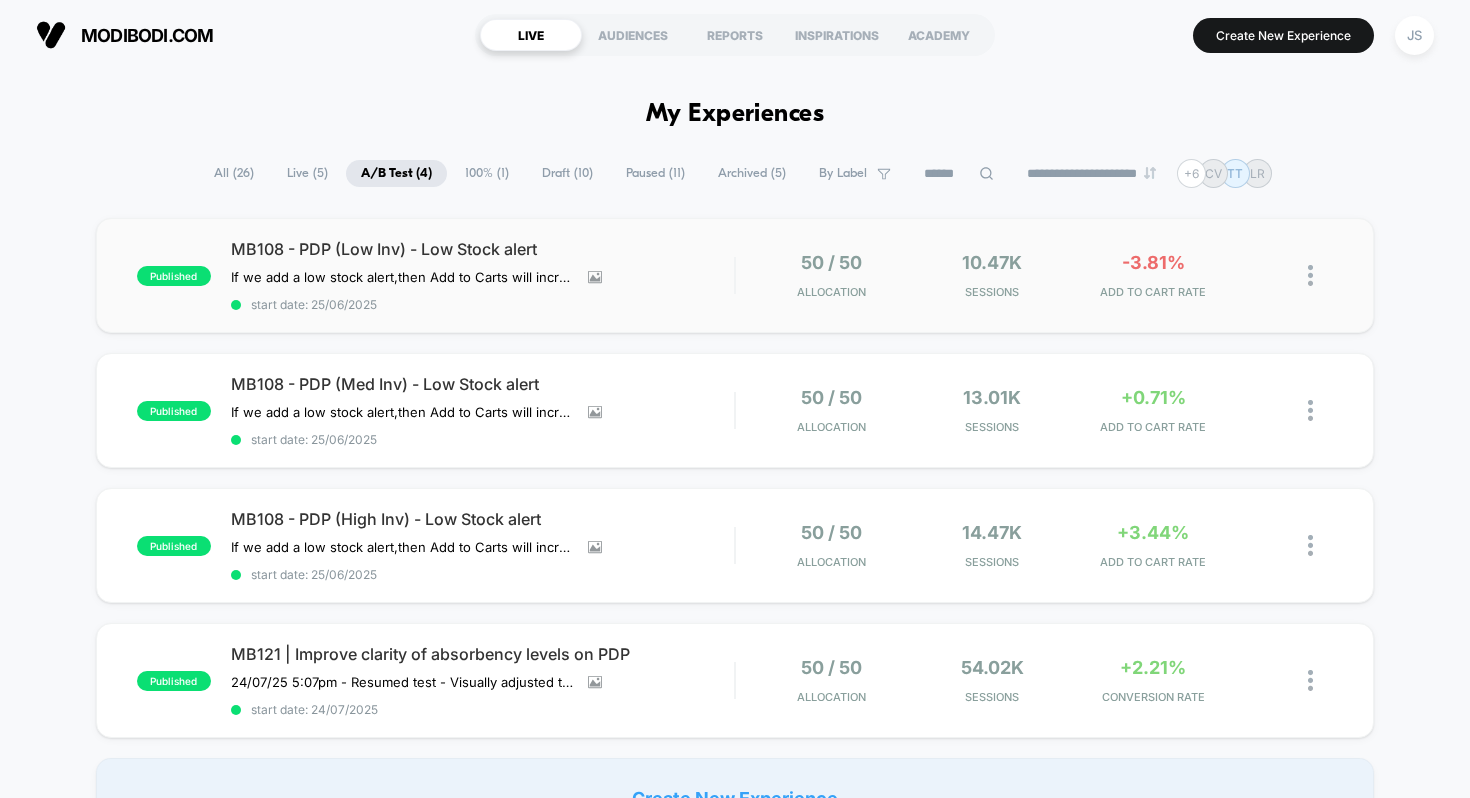 scroll, scrollTop: 40, scrollLeft: 0, axis: vertical 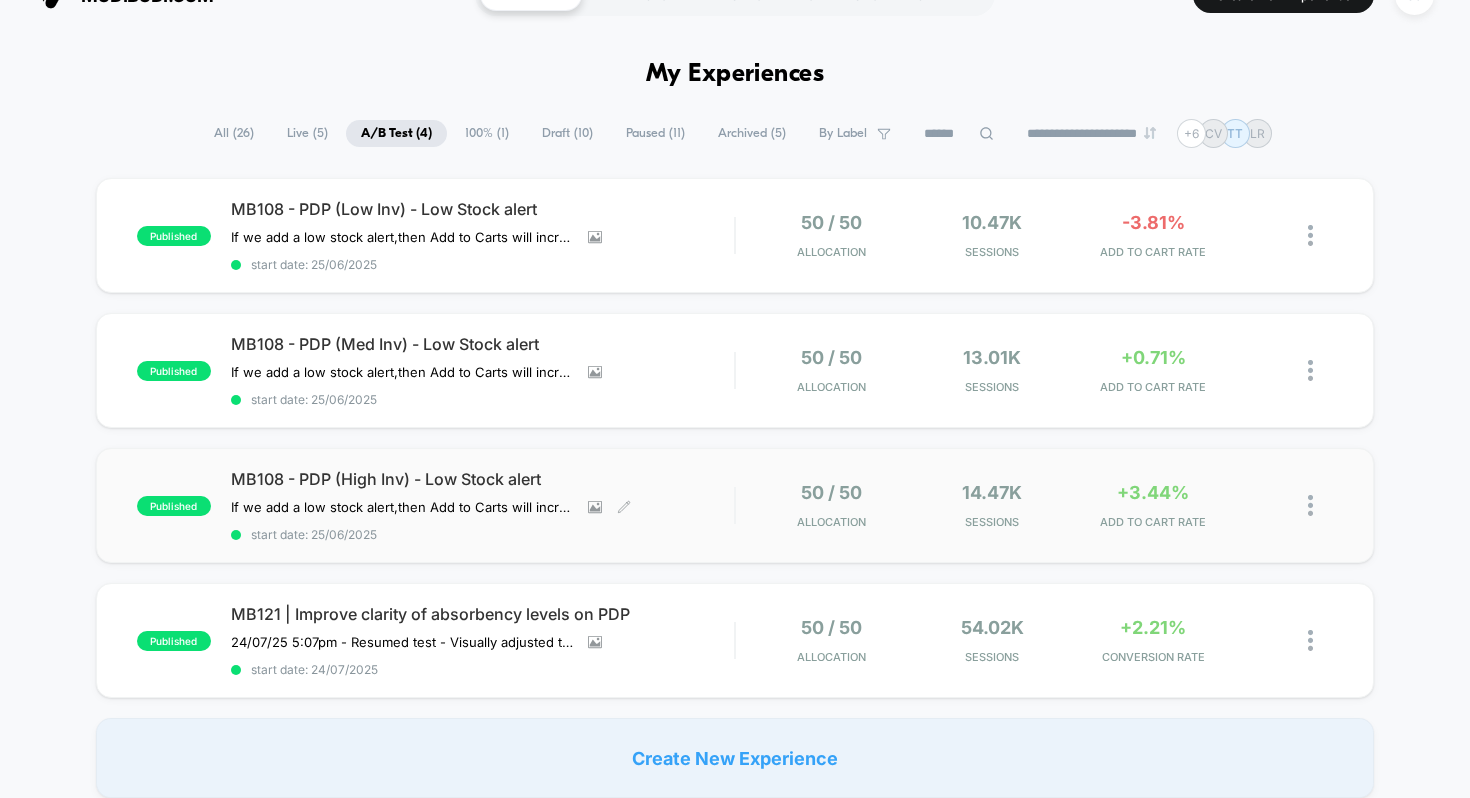 click on "MB108 - PDP (High Inv) - Low Stock alert" at bounding box center [483, 479] 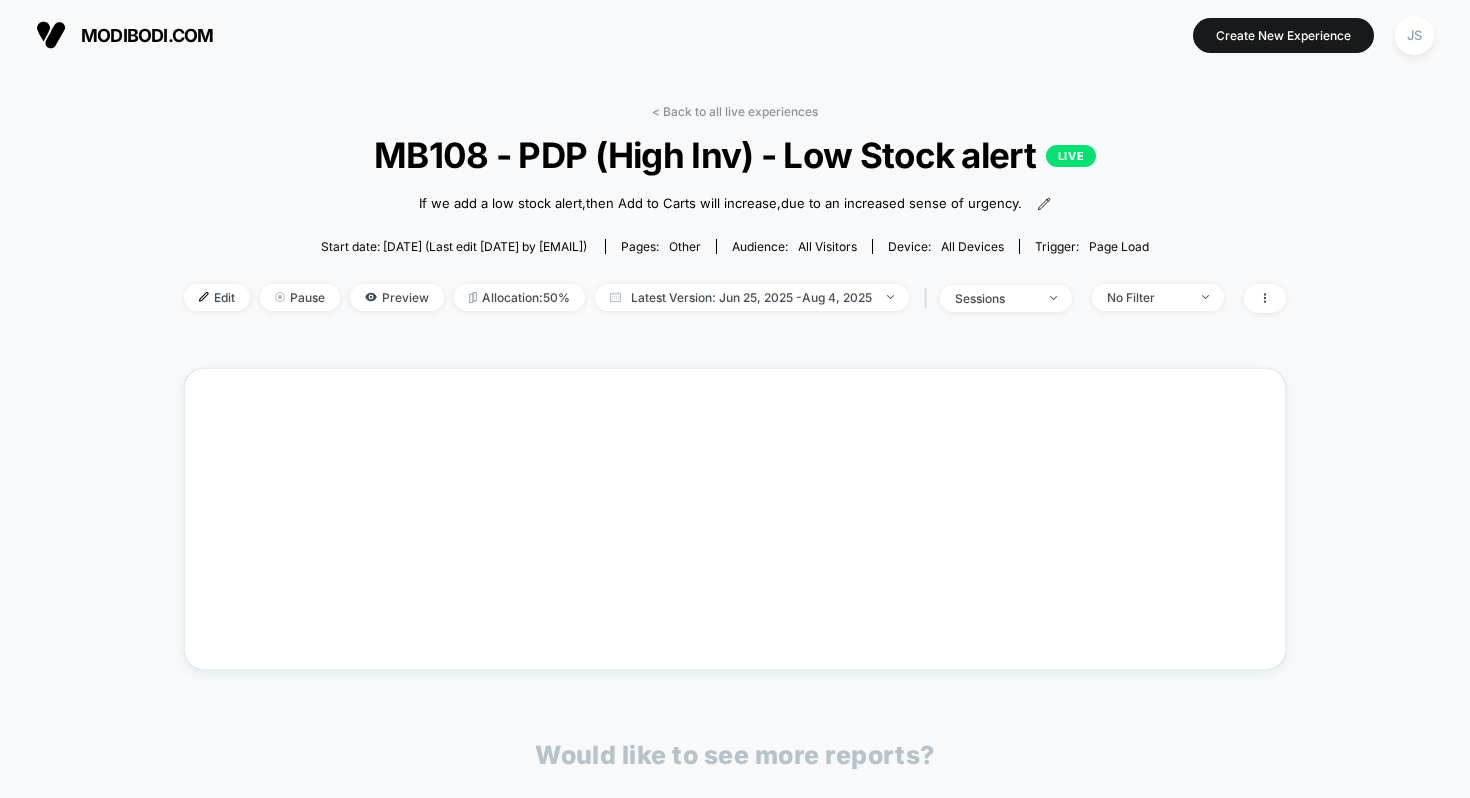 click on "MB108 - PDP (High Inv) - Low Stock alert LIVE" at bounding box center (735, 155) 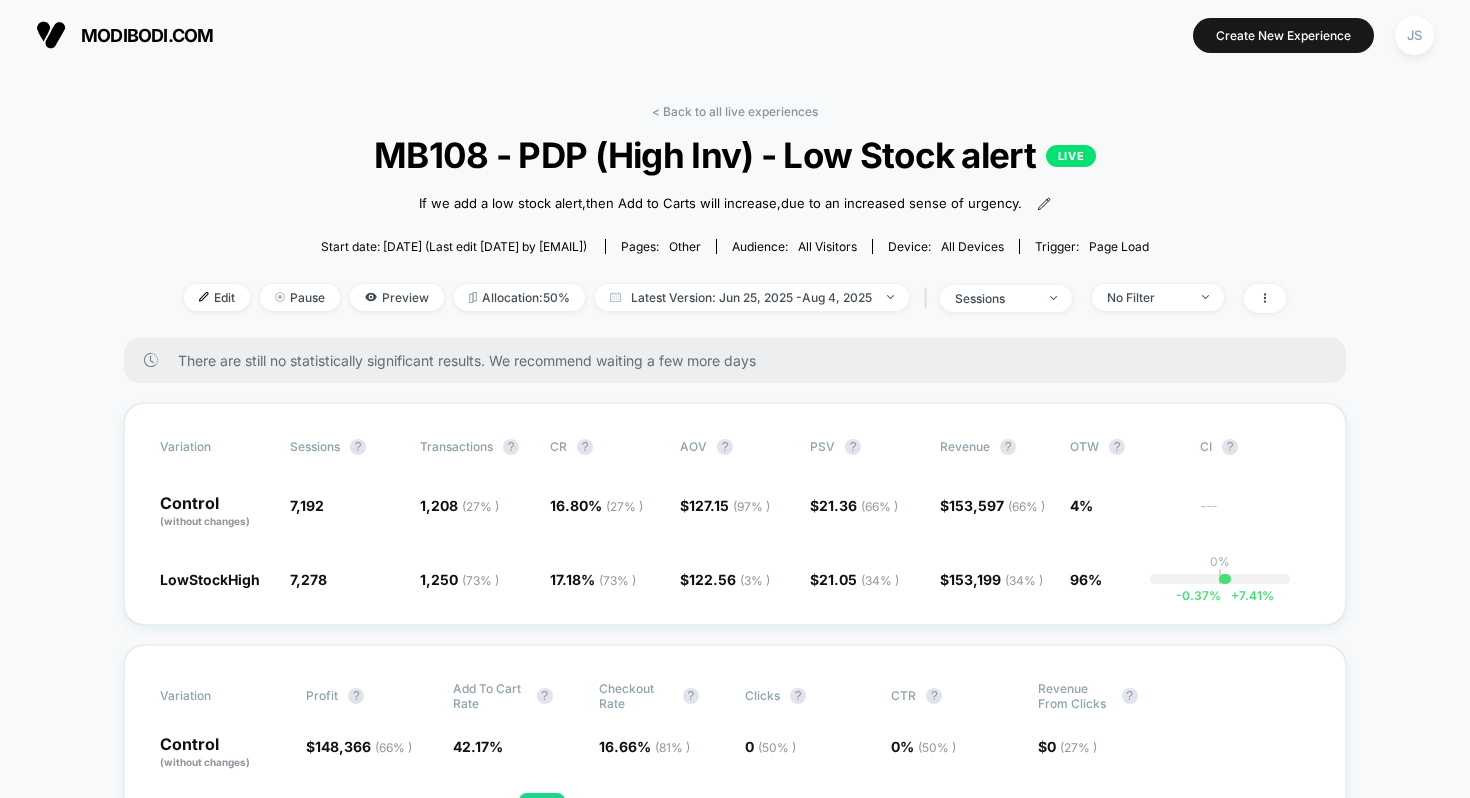 click on "MB108 - PDP (High Inv) - Low Stock alert LIVE" at bounding box center (735, 155) 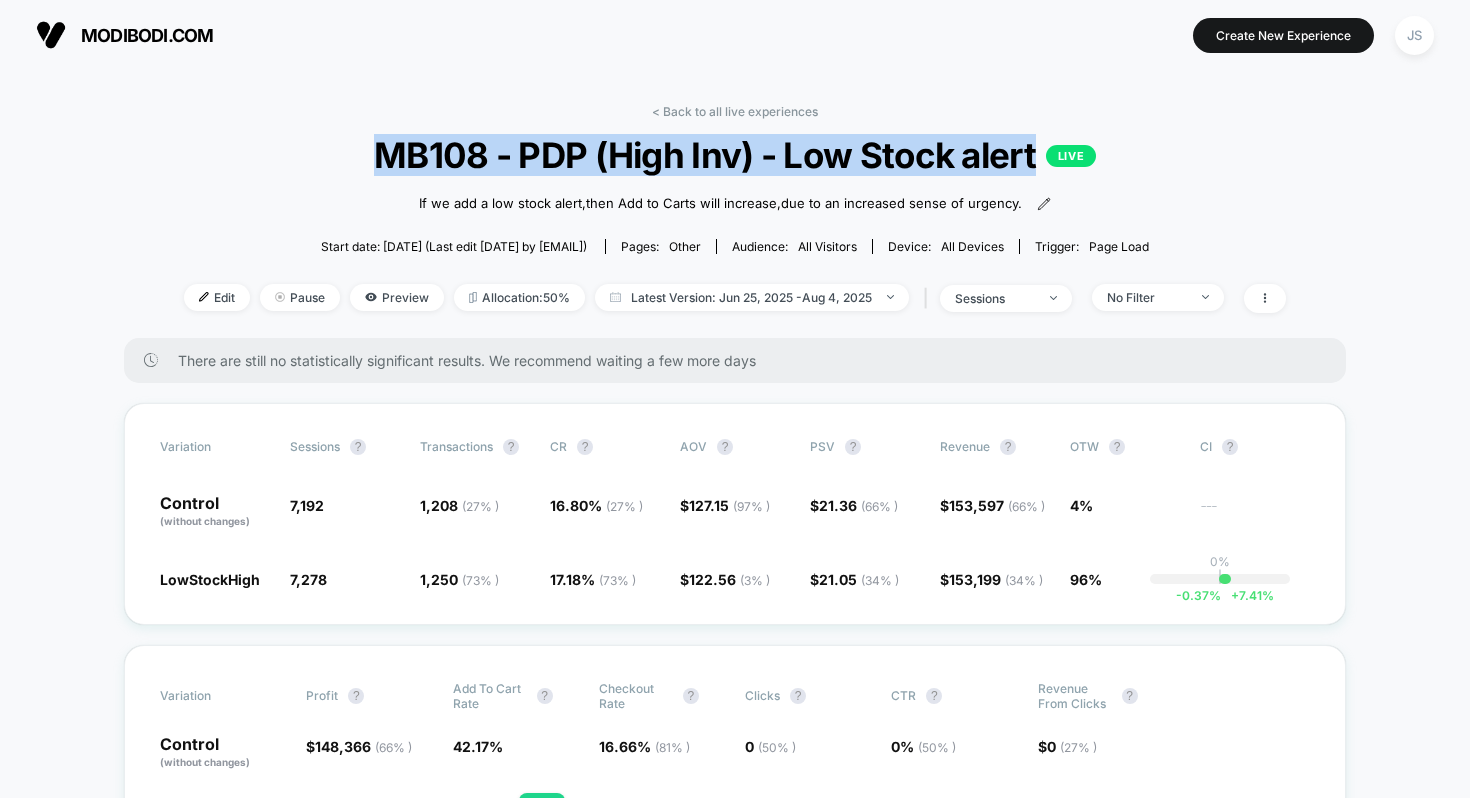 click on "MB108 - PDP (High Inv) - Low Stock alert LIVE" at bounding box center (735, 155) 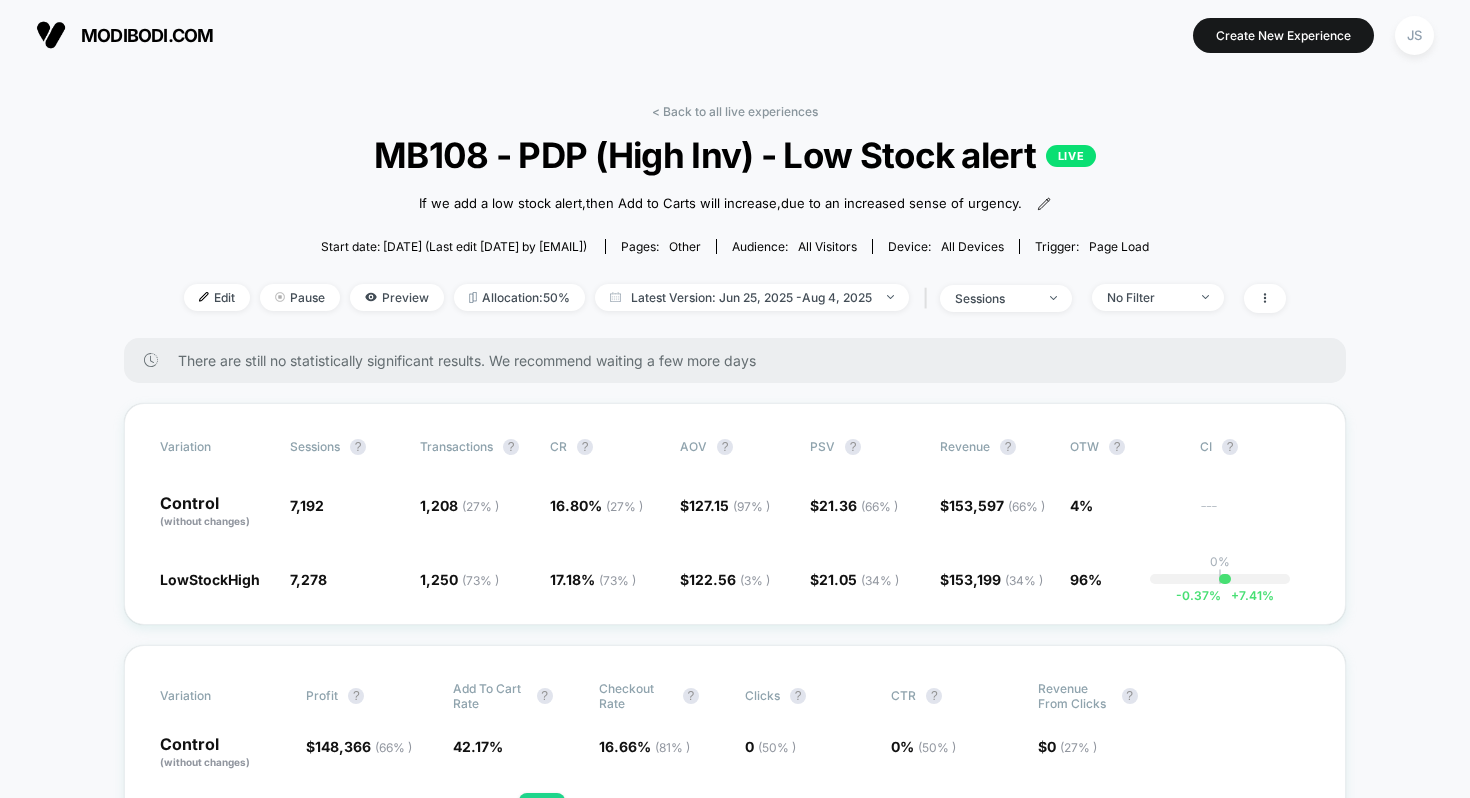 click on "< Back to all live experiences  MB108 - PDP (High Inv) - Low Stock alert LIVE If we  add a low stock alert , then  Add to Carts  will  increase , due to an increased sense of urgency . Click to view images Click to edit experience details If we add a low stock alert,then Add to Carts will increase,due to an increased sense of urgency. Start date: [DATE] (Last edit [DATE] by [EMAIL]) Pages: other Audience: All Visitors Device: all devices Trigger: Page Load Edit Pause  Preview Allocation:  50% Latest Version:     [DATE]    -    [DATE] |   sessions   No Filter There are still no statistically significant results. We recommend waiting a few more days Variation Sessions ? Transactions ? CR ? AOV ? PSV ? Revenue ? OTW ? CI ? Control (without changes) 7,192 1,208 (  27 % ) 16.80 % (  27 % ) $ 127.15 (  97 % ) $ 21.36 (  66 % ) $ 153,597 (  66 % ) 4% --- LowStockHigh 7,278 + 1.2 % 1,250 (  73 % ) + 2.3 % 17.18 % (  73 % ) + 2.3 % $ 122.56 (  3 % ) - 3.6 % $ 21.05 (  34 % ) - 1.4 % $ -" at bounding box center (735, 3716) 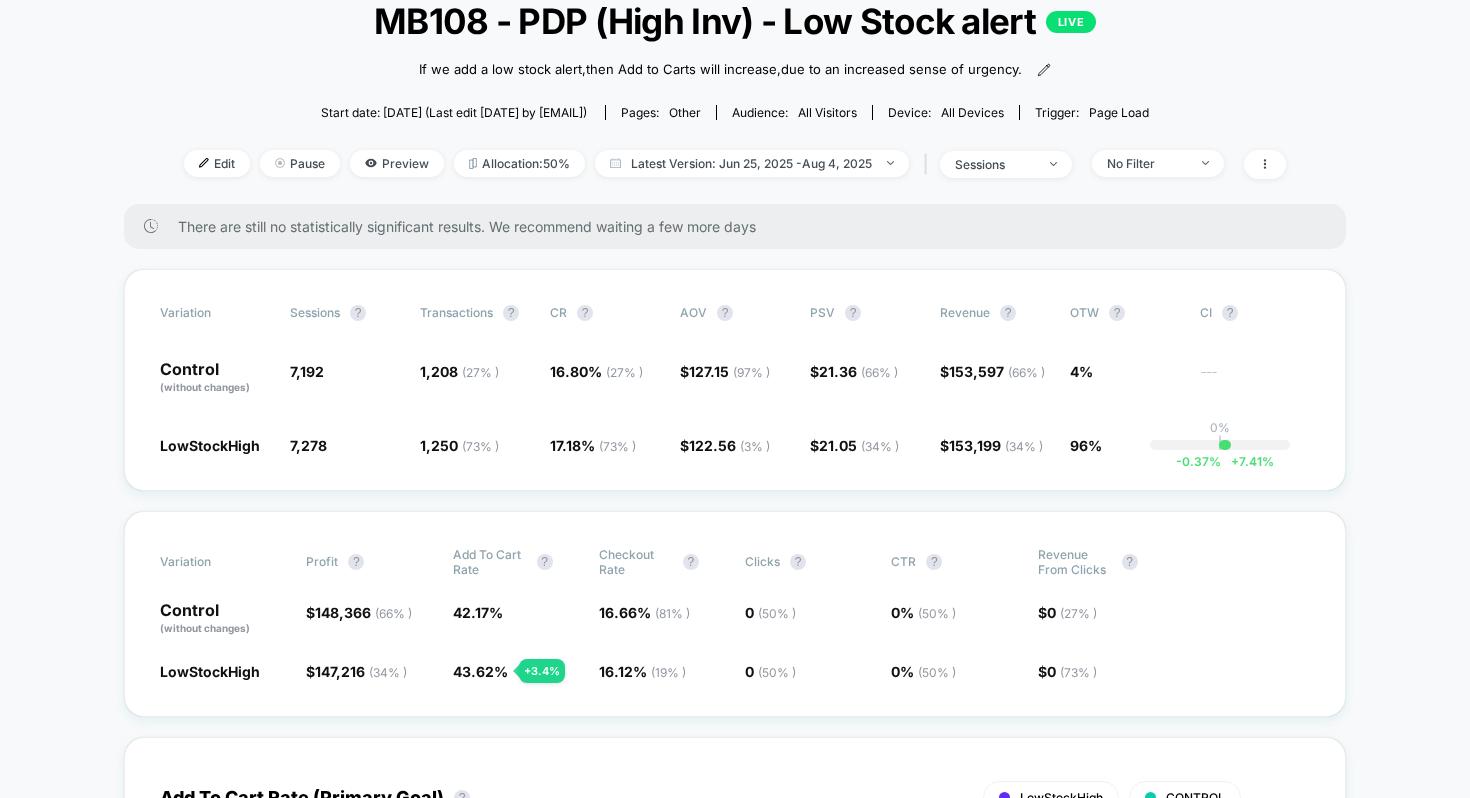 scroll, scrollTop: 142, scrollLeft: 0, axis: vertical 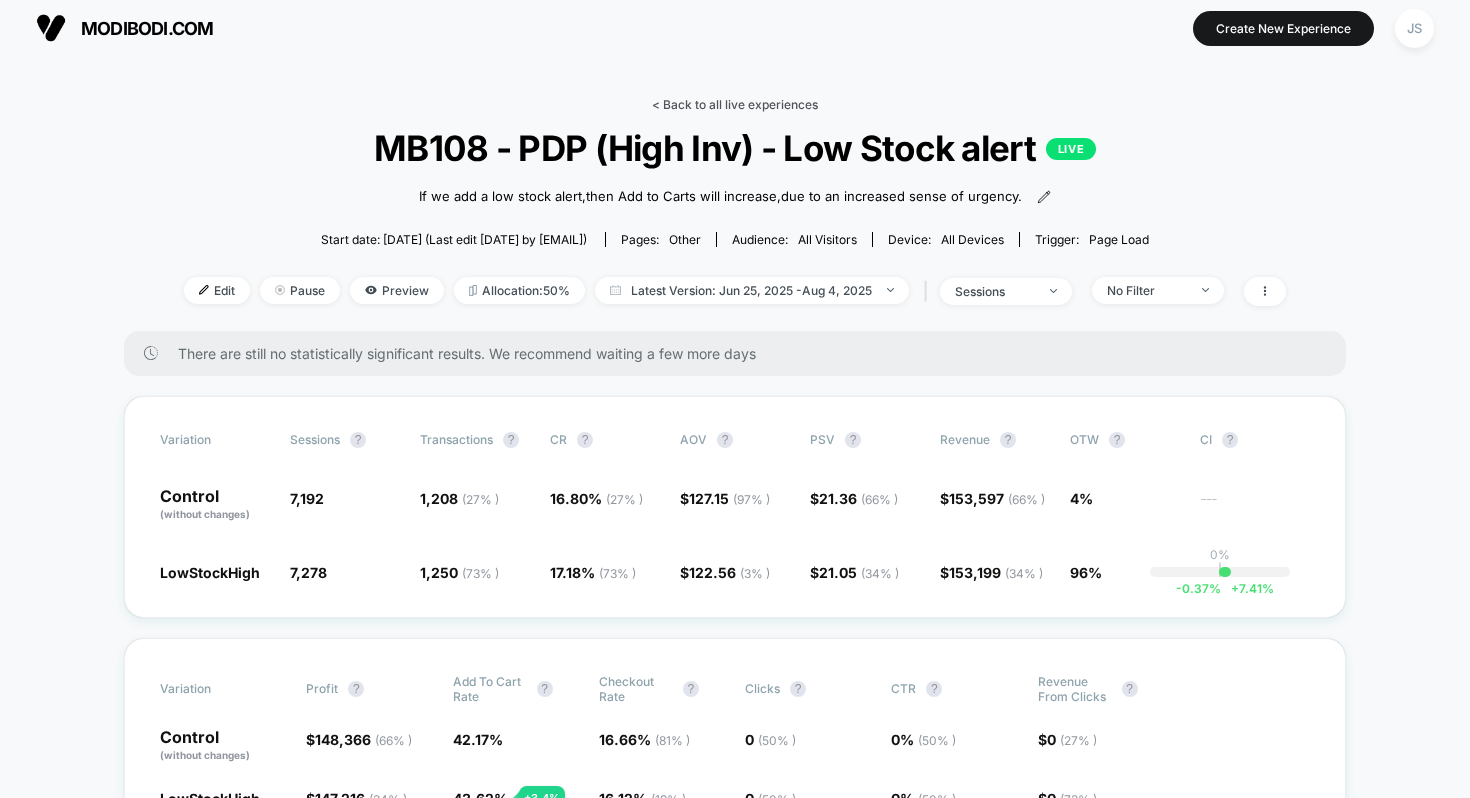 click on "< Back to all live experiences" at bounding box center [735, 104] 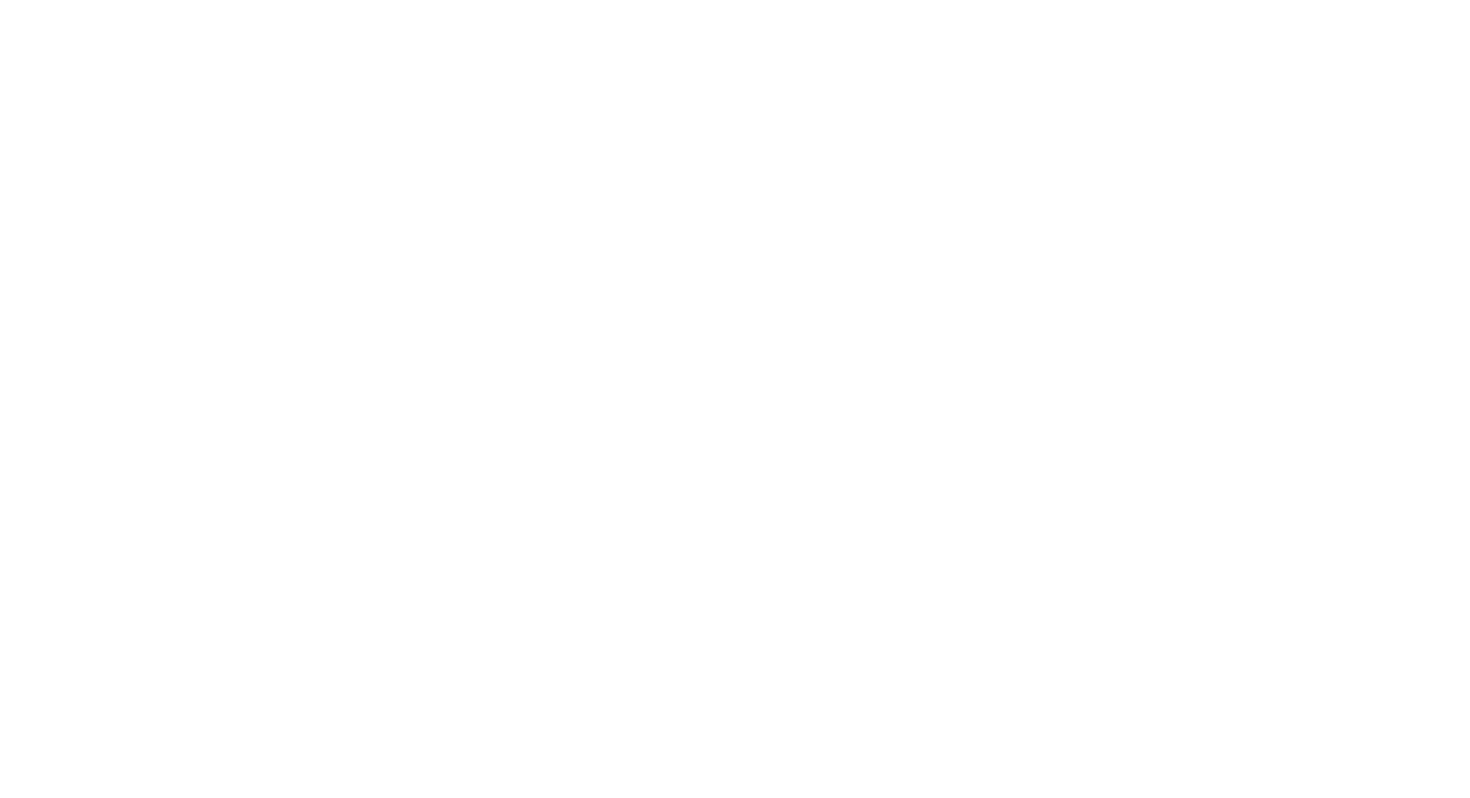 select on "*" 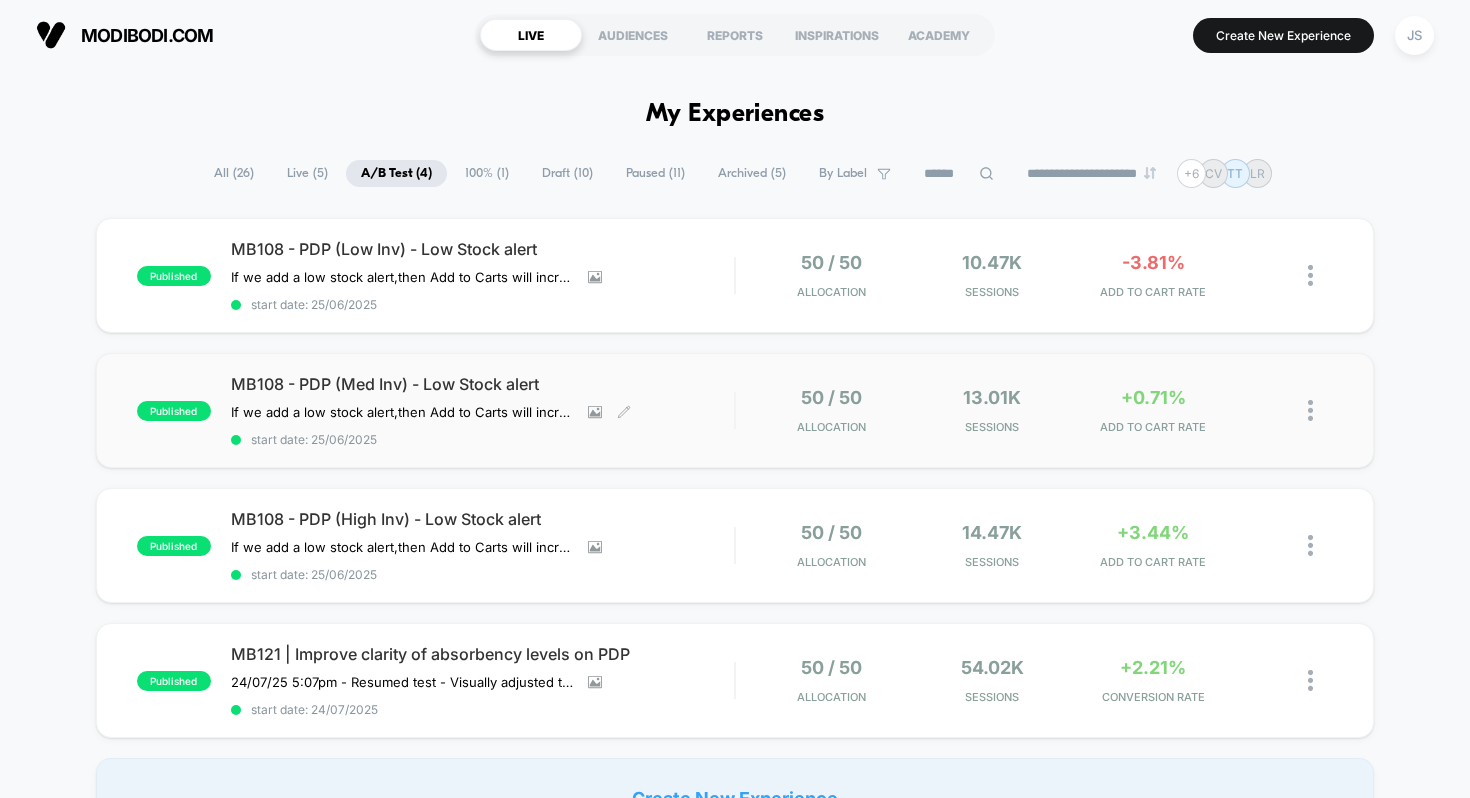 click on "MB108 - PDP (Med Inv) - Low Stock alert" at bounding box center (483, 384) 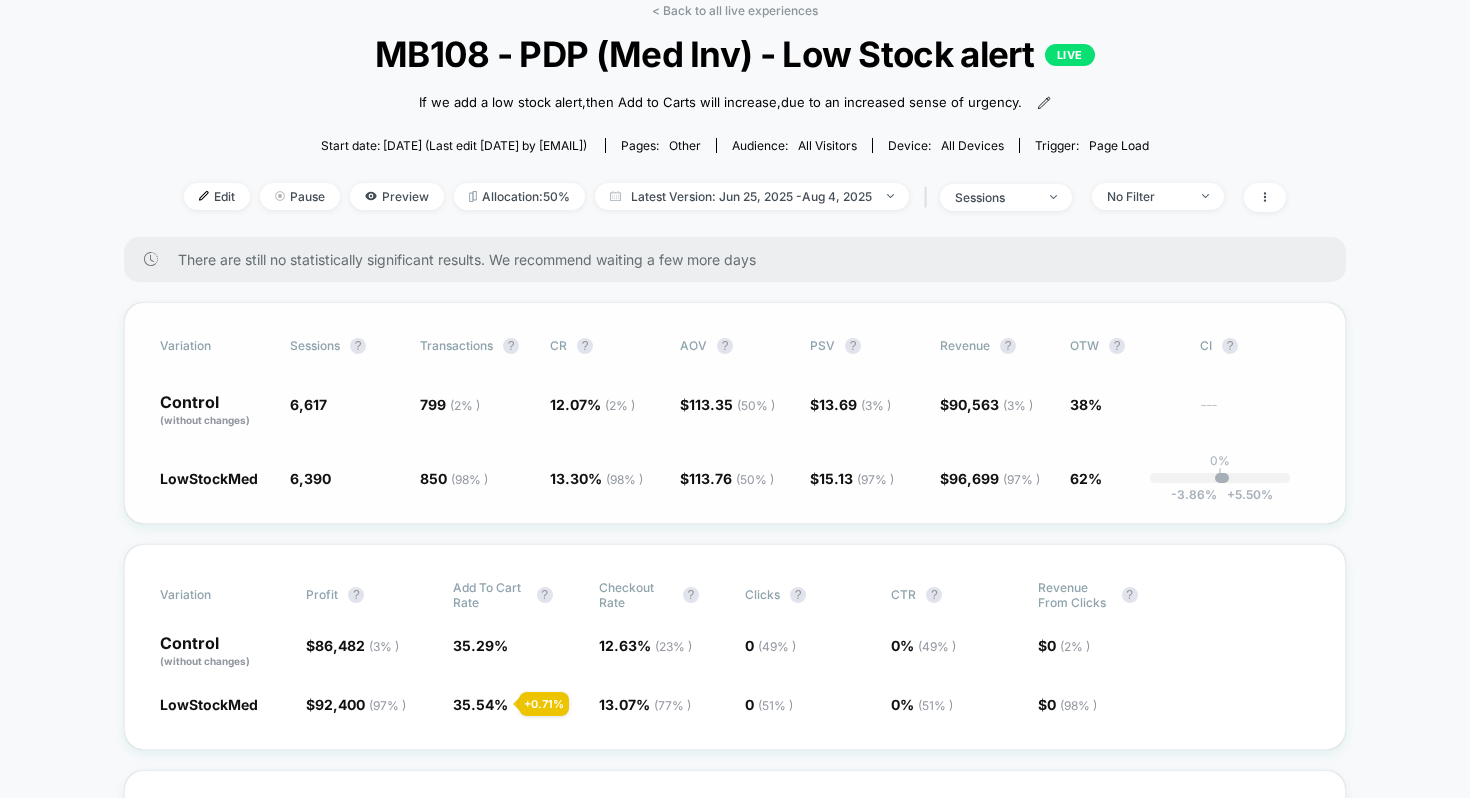 scroll, scrollTop: 96, scrollLeft: 0, axis: vertical 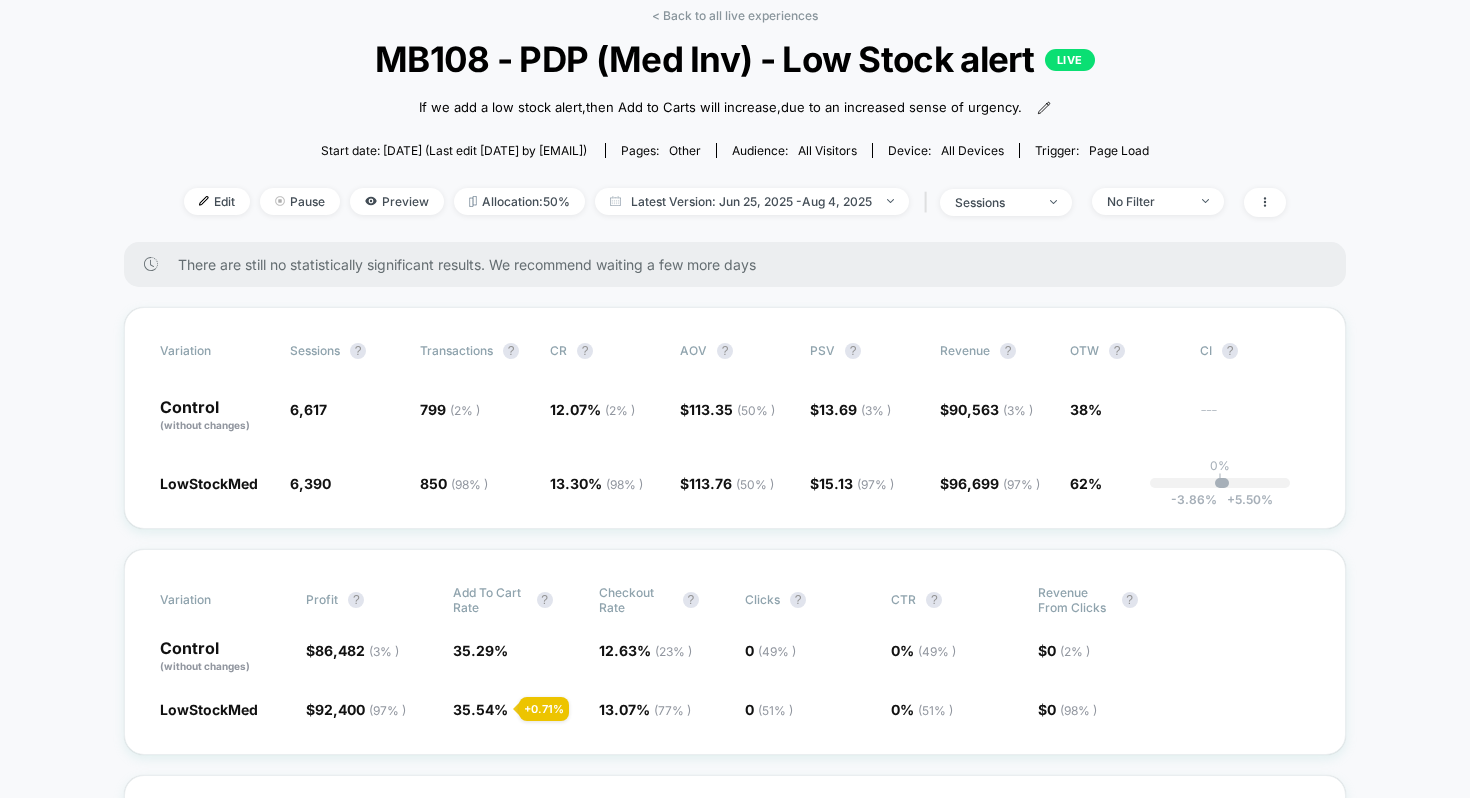 click on "< Back to all live experiences  MB108 - PDP (Med Inv) - Low Stock alert LIVE If we  add a low stock alert , then  Add to Carts  will  increase , due to an increased sense of urgency . Click to view images Click to edit experience details If we add a low stock alert,then Add to Carts will increase,due to an increased sense of urgency. Start date: [DATE] (Last edit [DATE] by [EMAIL]) Pages: other Audience: All Visitors Device: all devices Trigger: Page Load Edit Pause  Preview Allocation:  50% Latest Version:     Jun 25, 2025    -    Aug 4, 2025 |   sessions   No Filter There are still no statistically significant results. We recommend waiting a few more days Variation Sessions ? Transactions ? CR ? AOV ? PSV ? Revenue ? OTW ? CI ? Control (without changes) 6,617 799 (  2 % ) 12.07 % (  2 % ) $ 113.35 (  50 % ) $ 13.69 (  3 % ) $ 90,563 (  3 % ) 38% --- LowStockMed 6,390 - 3.4 % 850 (  98 % ) + 10.2 % 13.30 % (  98 % ) + 10.2 % $ 113.76 (  50 % ) + 0.37 % $ 15.13 (  97 % ) + 10.6 % $ 96,699" at bounding box center (735, 3620) 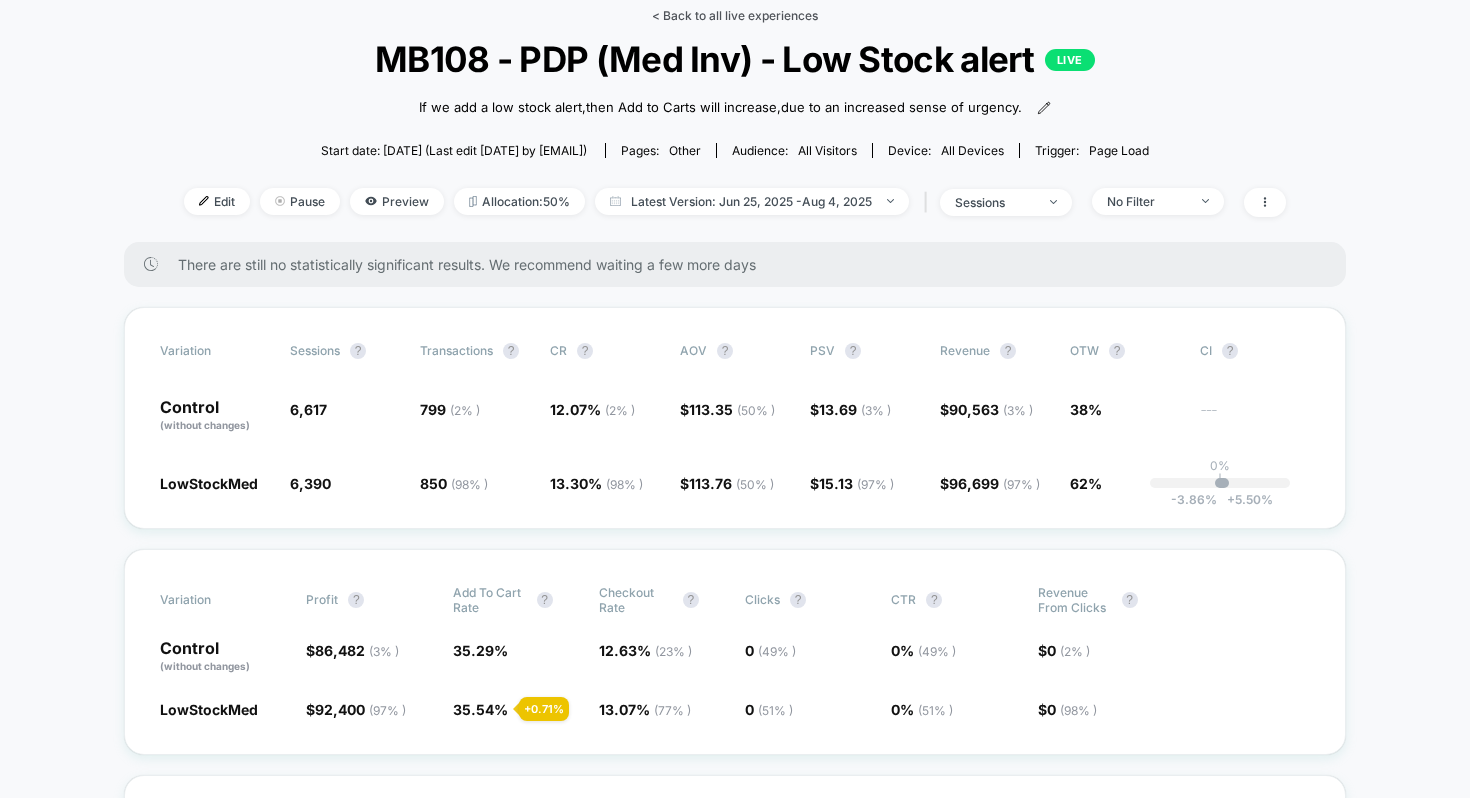 click on "< Back to all live experiences" at bounding box center (735, 15) 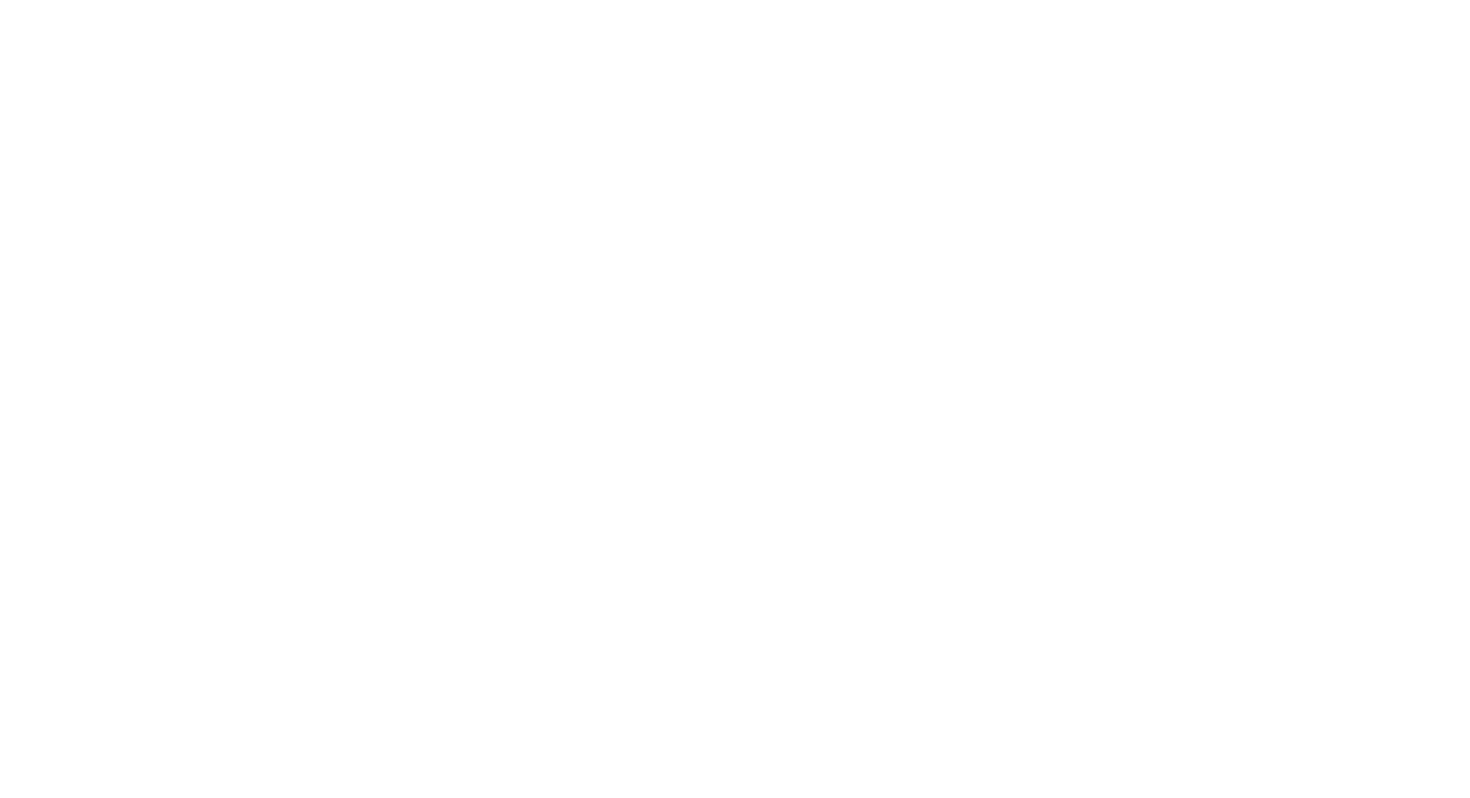 select on "*" 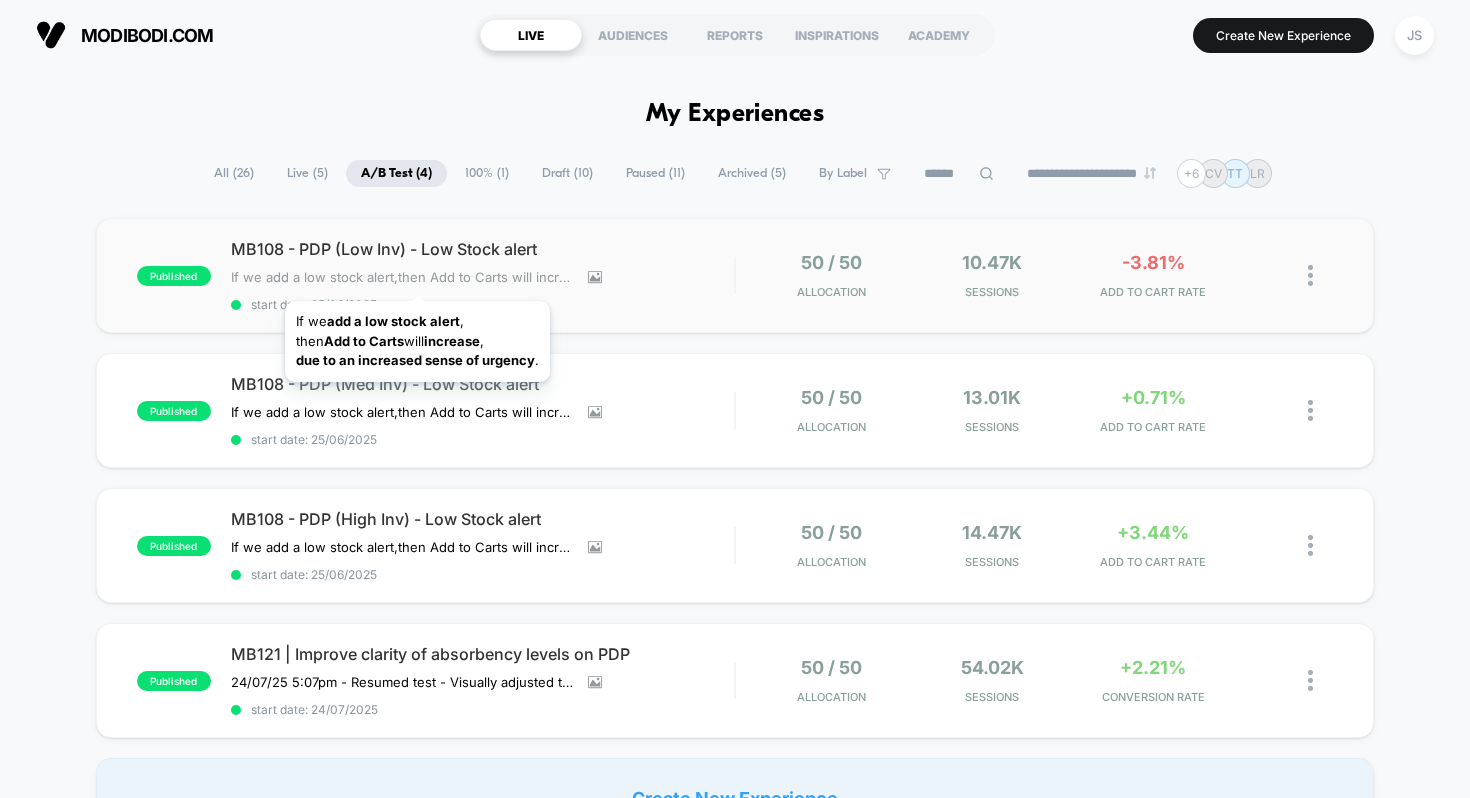 click on "If we add a low stock alert,then Add to Carts will increase,due to an increased sense of urgency." at bounding box center [402, 277] 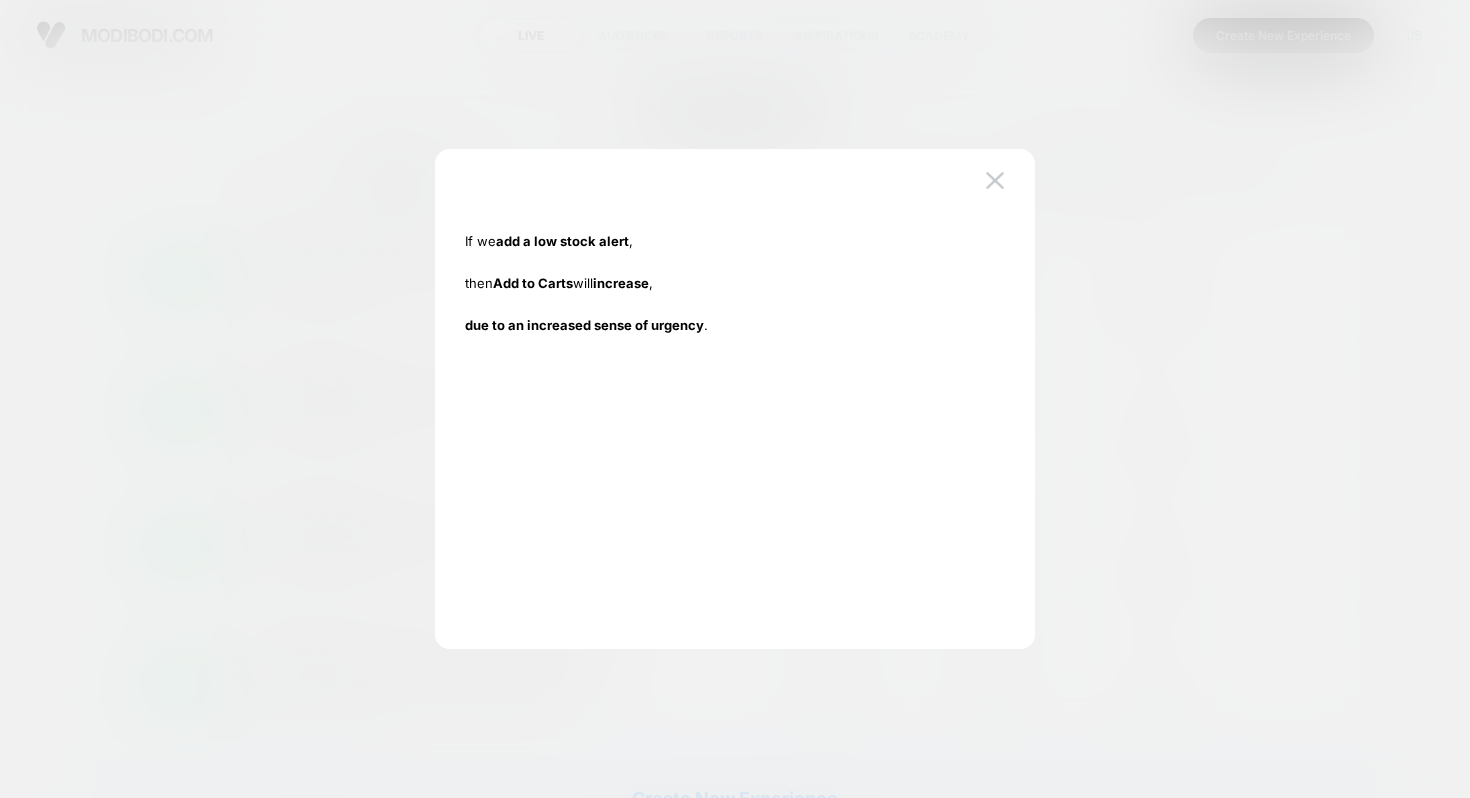click at bounding box center [735, 399] 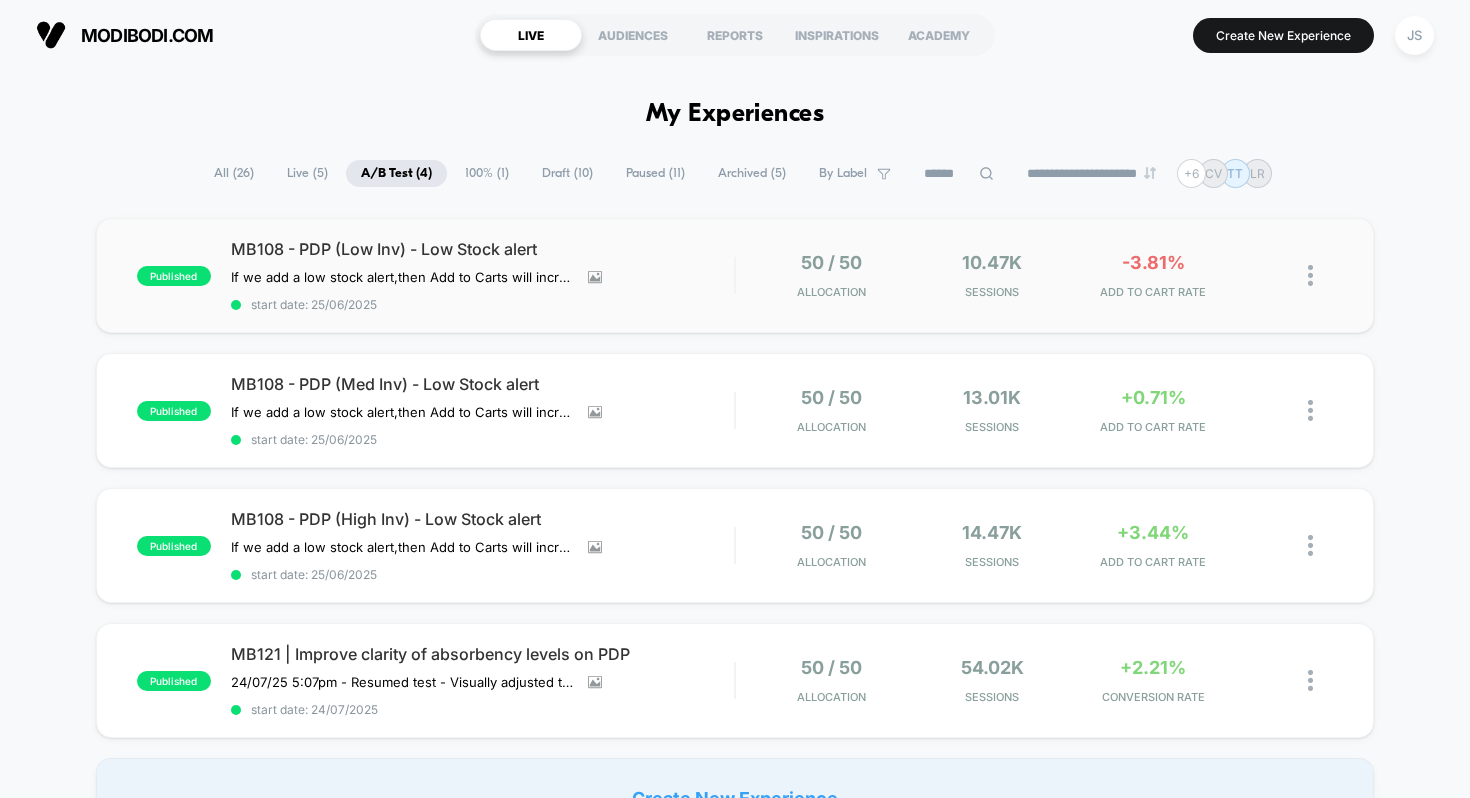 click on "MB108 - PDP (Low Inv) - Low Stock alert" at bounding box center (483, 249) 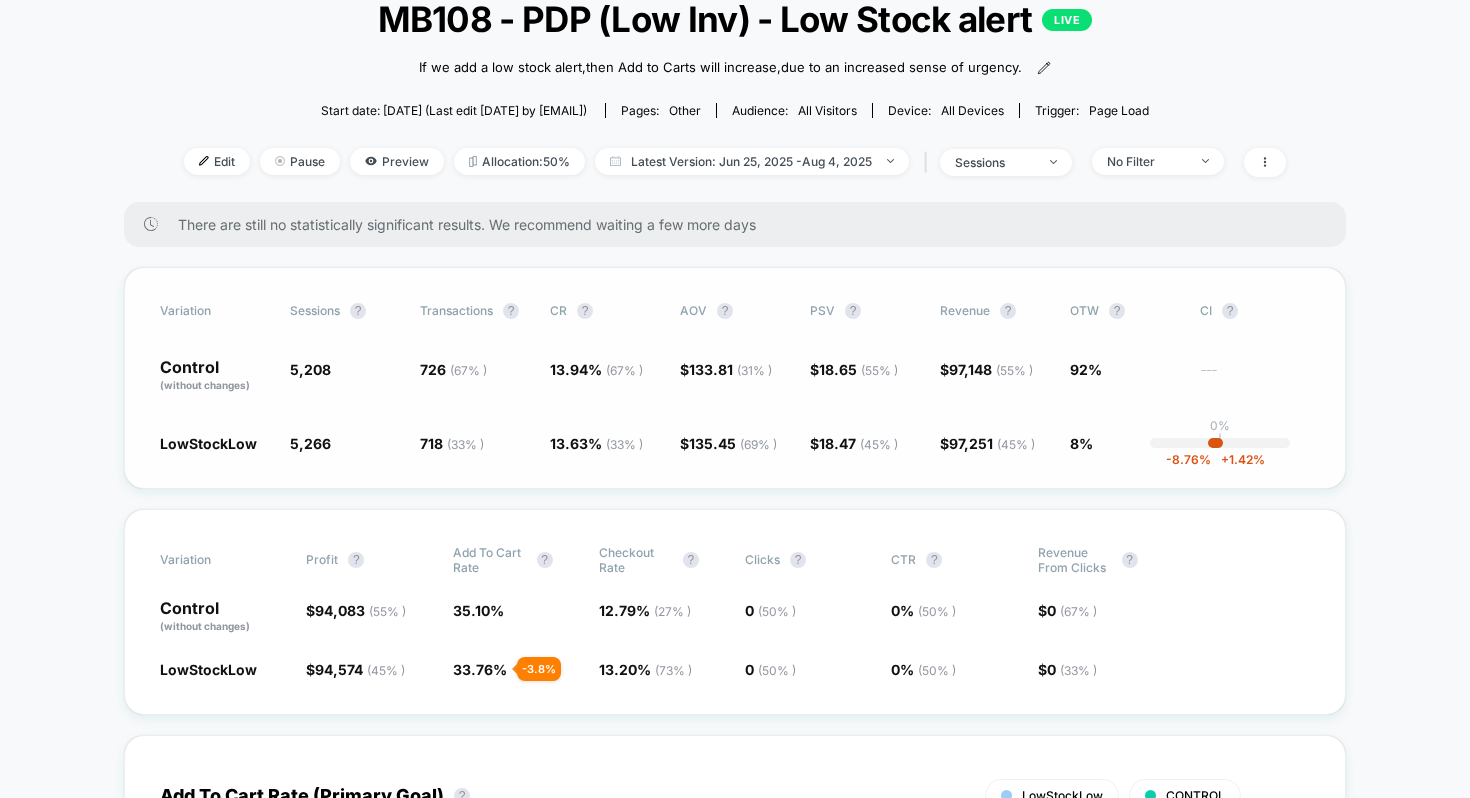 scroll, scrollTop: 132, scrollLeft: 0, axis: vertical 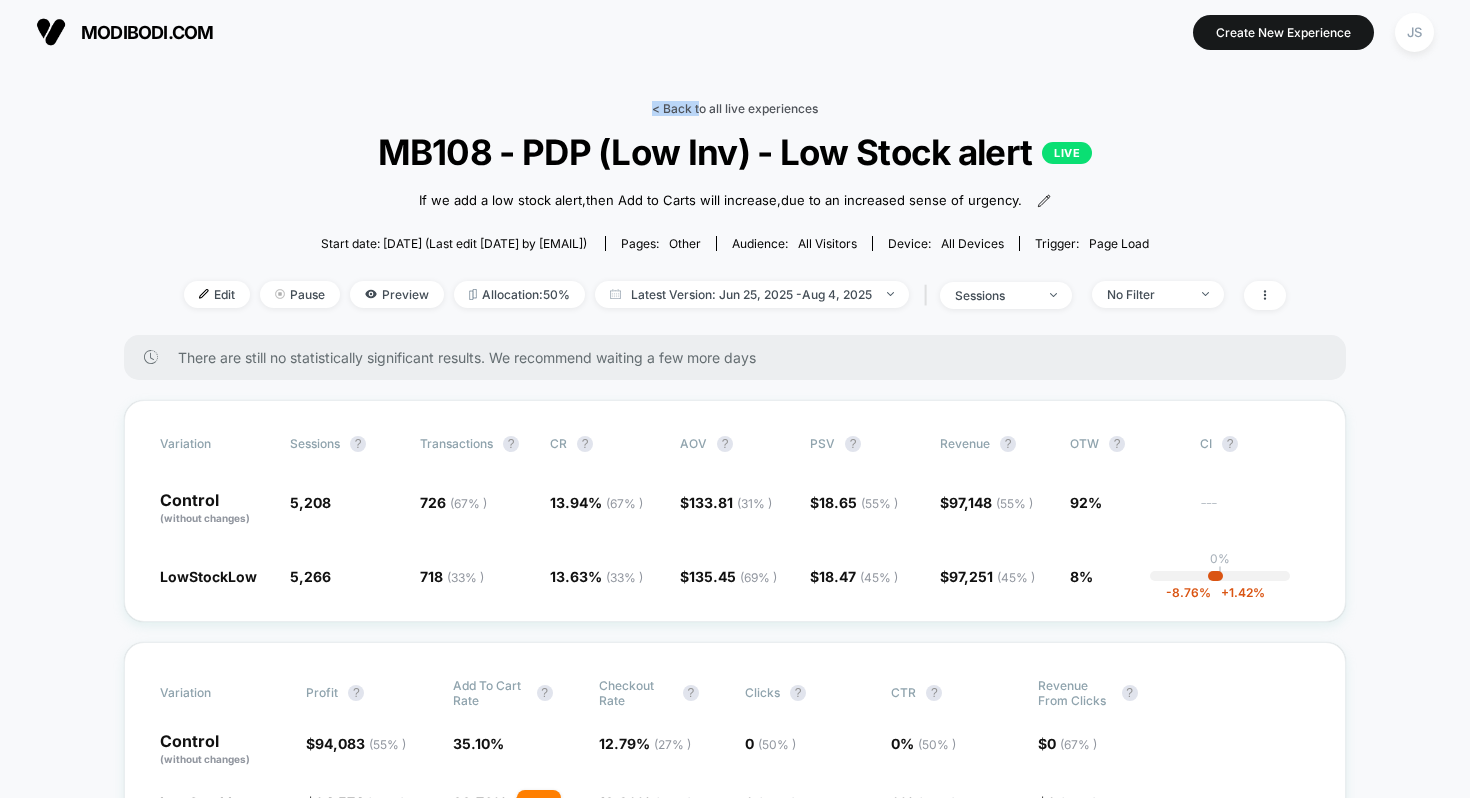 click on "< Back to all live experiences" at bounding box center (735, 108) 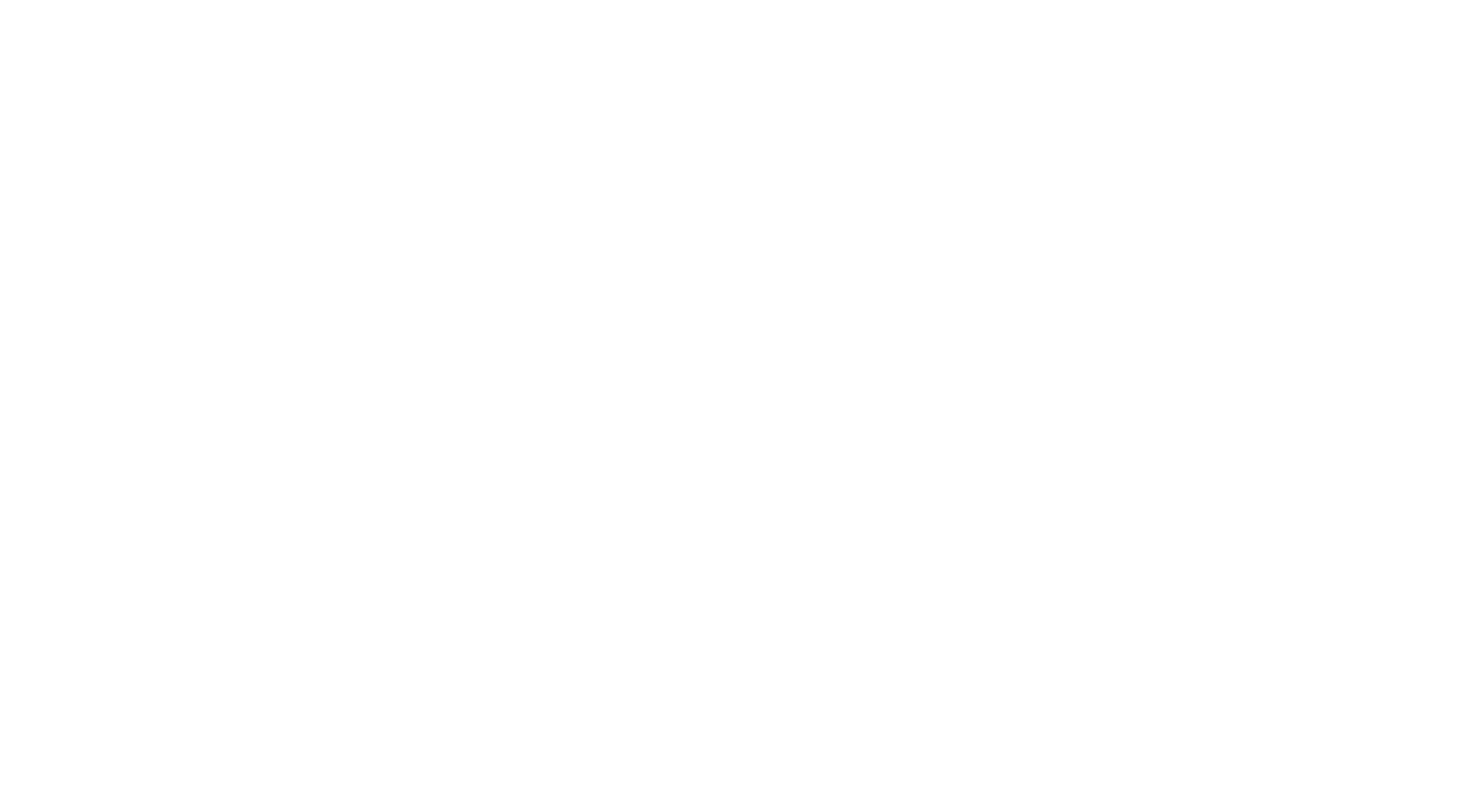 select on "*" 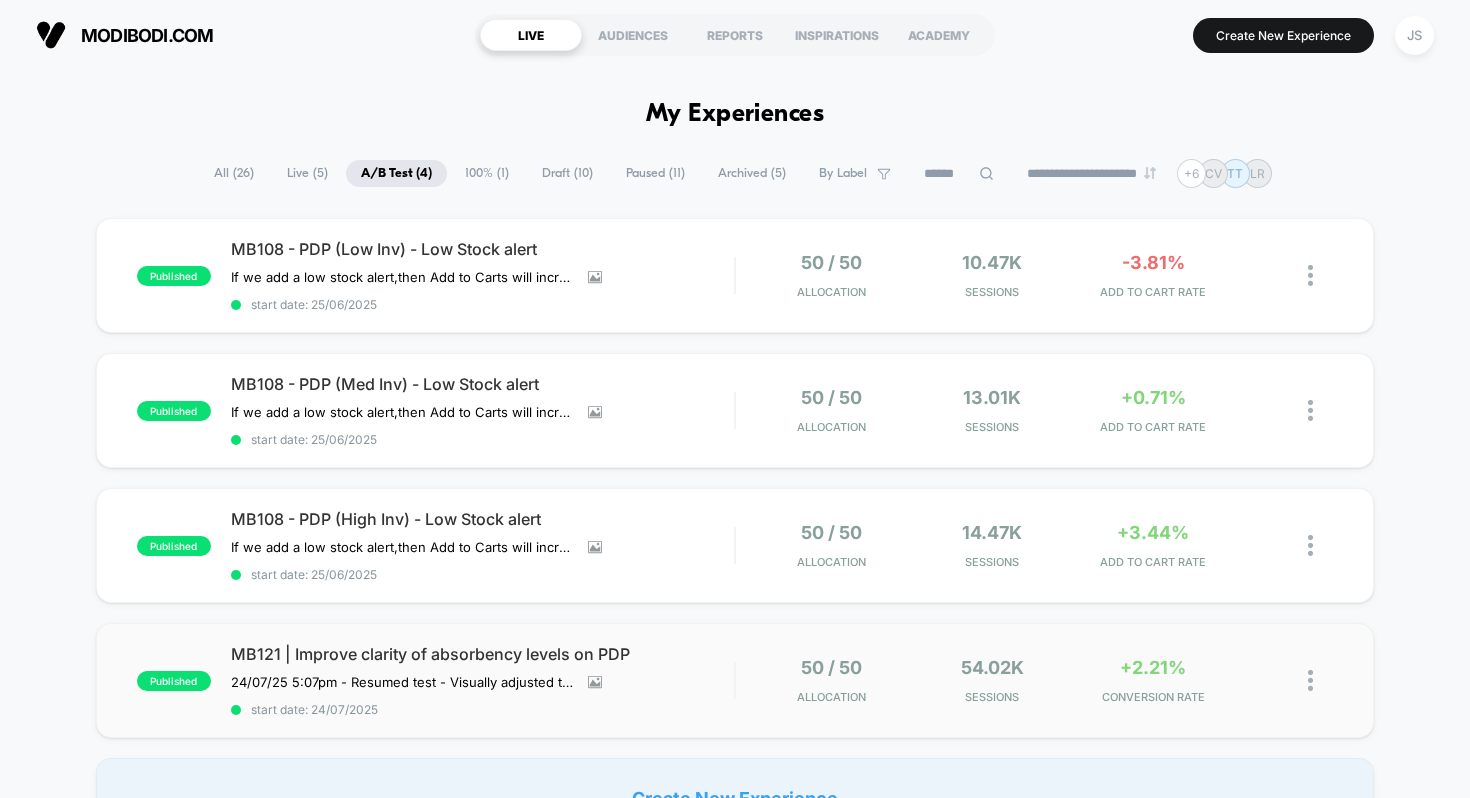click on "24/07/25 5:07pm - Resumed test - Visually adjusted the code 22/07/25 3:07pm  -  Paused experience to investigate absorbency rating showing up for bikini tops Click to view images Click to edit experience details If we improve clarity of absorbency levels,then add to carts & CR will increase,because users are able to better understand absorbency levels due to being presented in a more compelling way. 24/07/25 5:07pm - Resumed test - Visually adjusted the code22/07/25 3:07pm - Paused experience to investigate absorbency rating showing up for bikini tops start date: [DATE] 50 / 50 Allocation 54.02k Sessions +2.21% CONVERSION RATE" at bounding box center [735, 680] 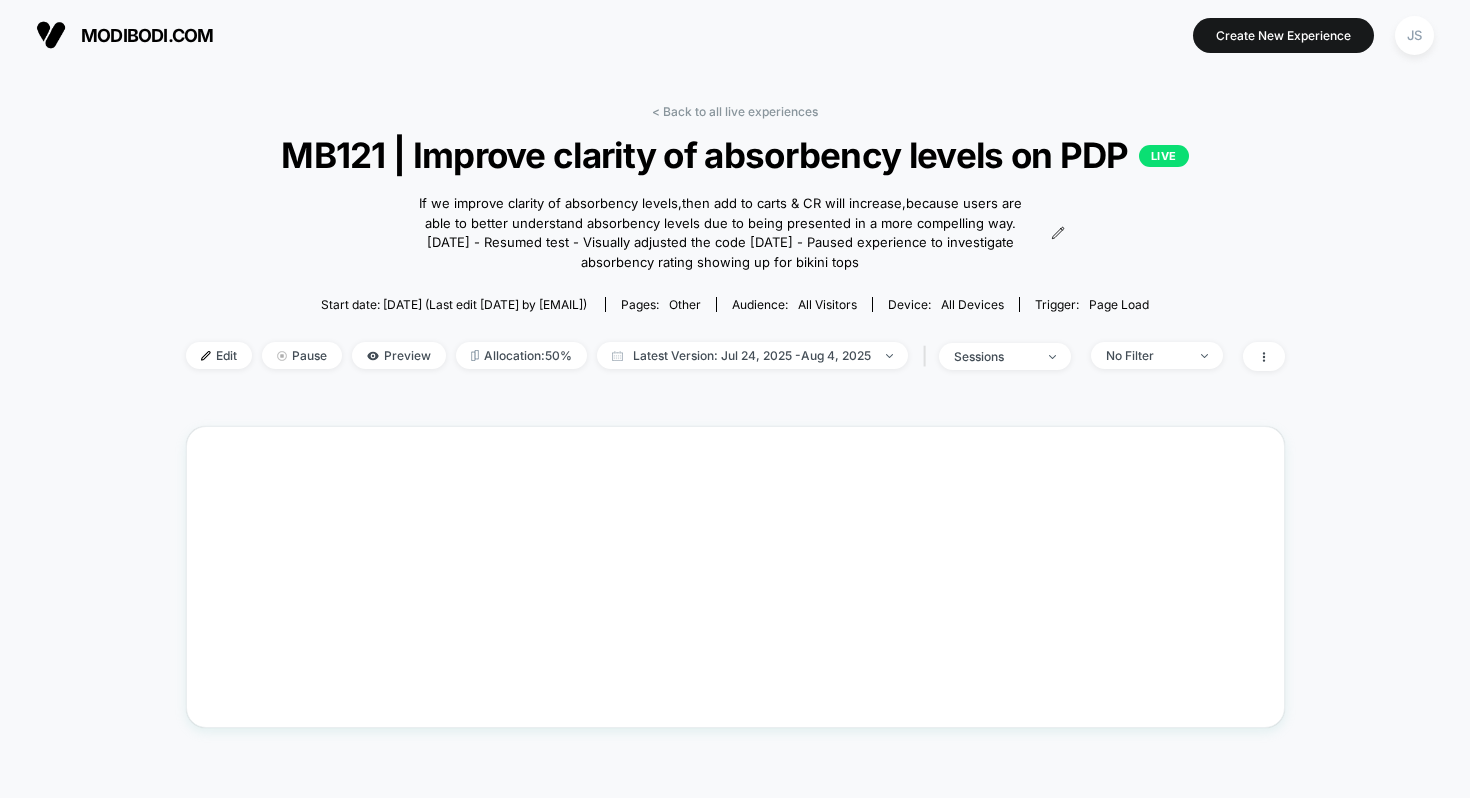 scroll, scrollTop: 0, scrollLeft: 0, axis: both 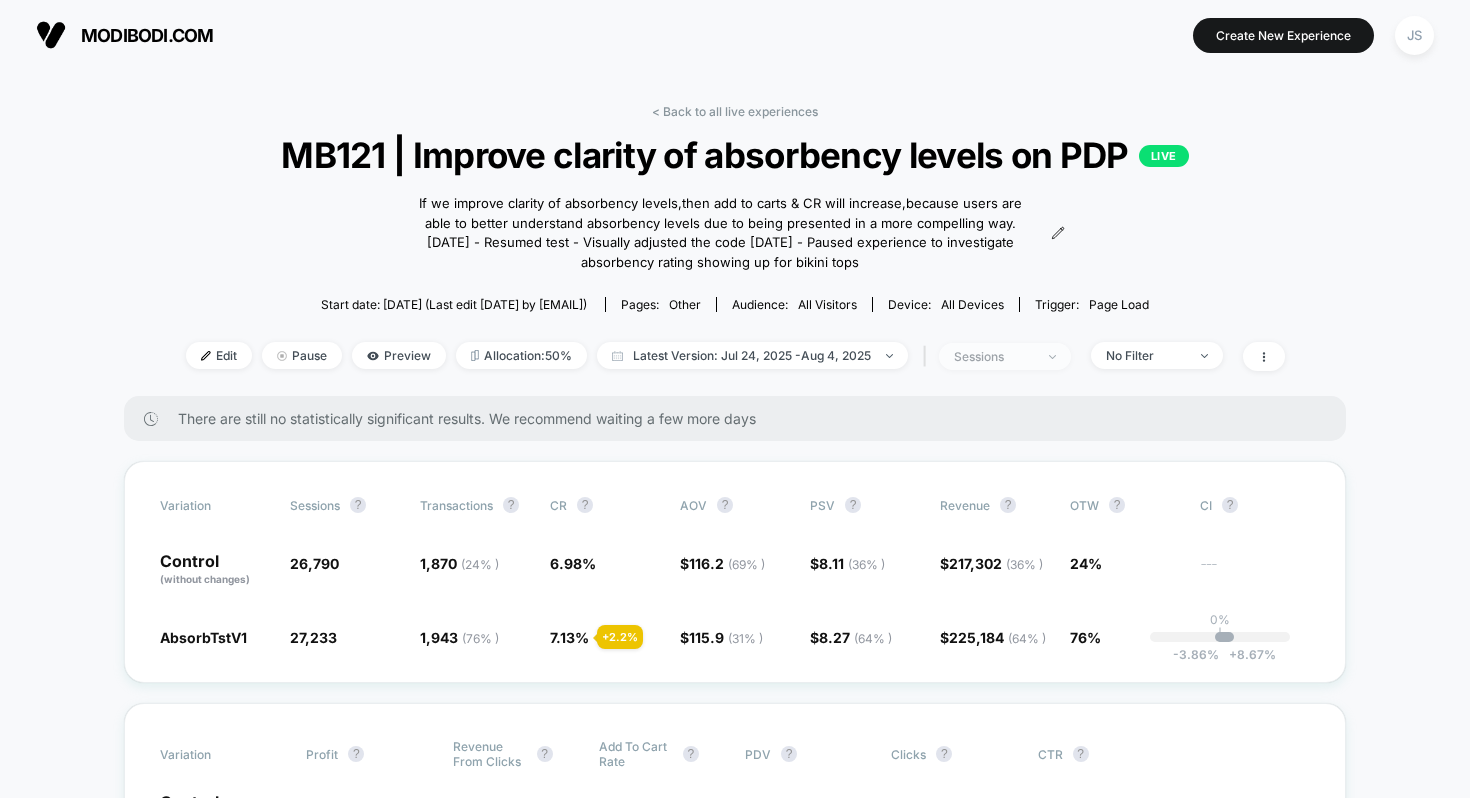 click on "sessions" at bounding box center [994, 356] 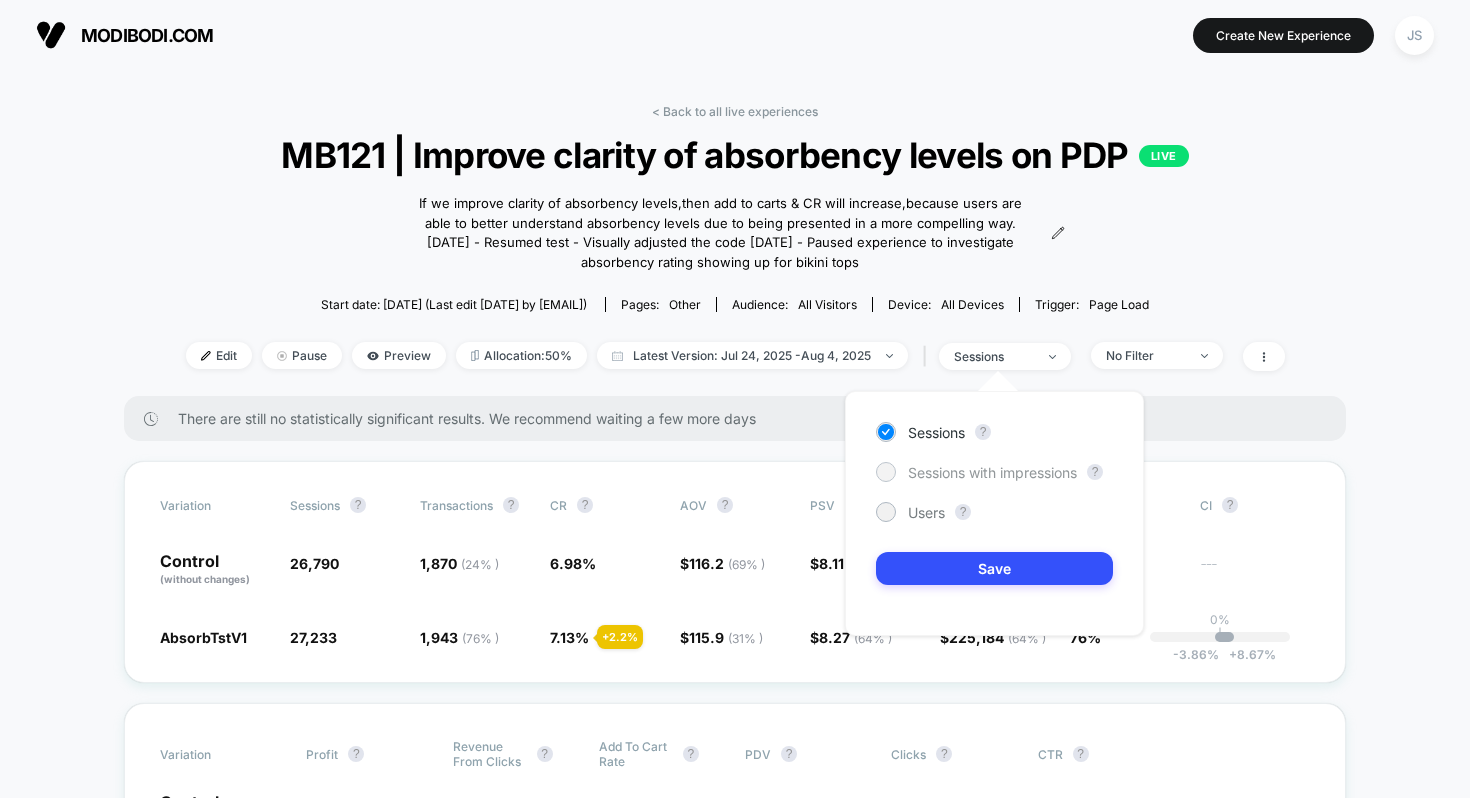 click on "Sessions with impressions" at bounding box center [992, 472] 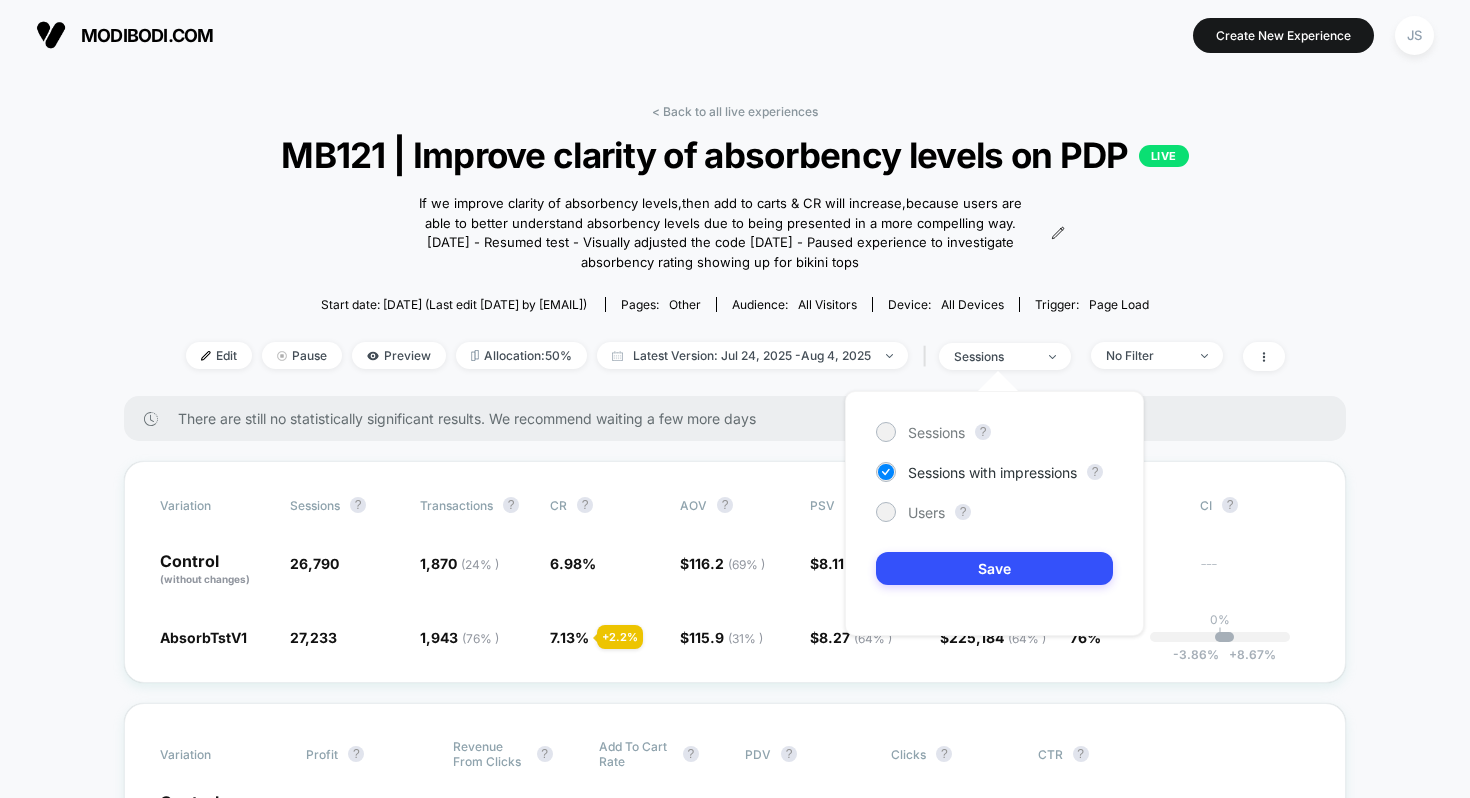 click on "Sessions ? Sessions with impressions ? Users ? Save" at bounding box center (994, 513) 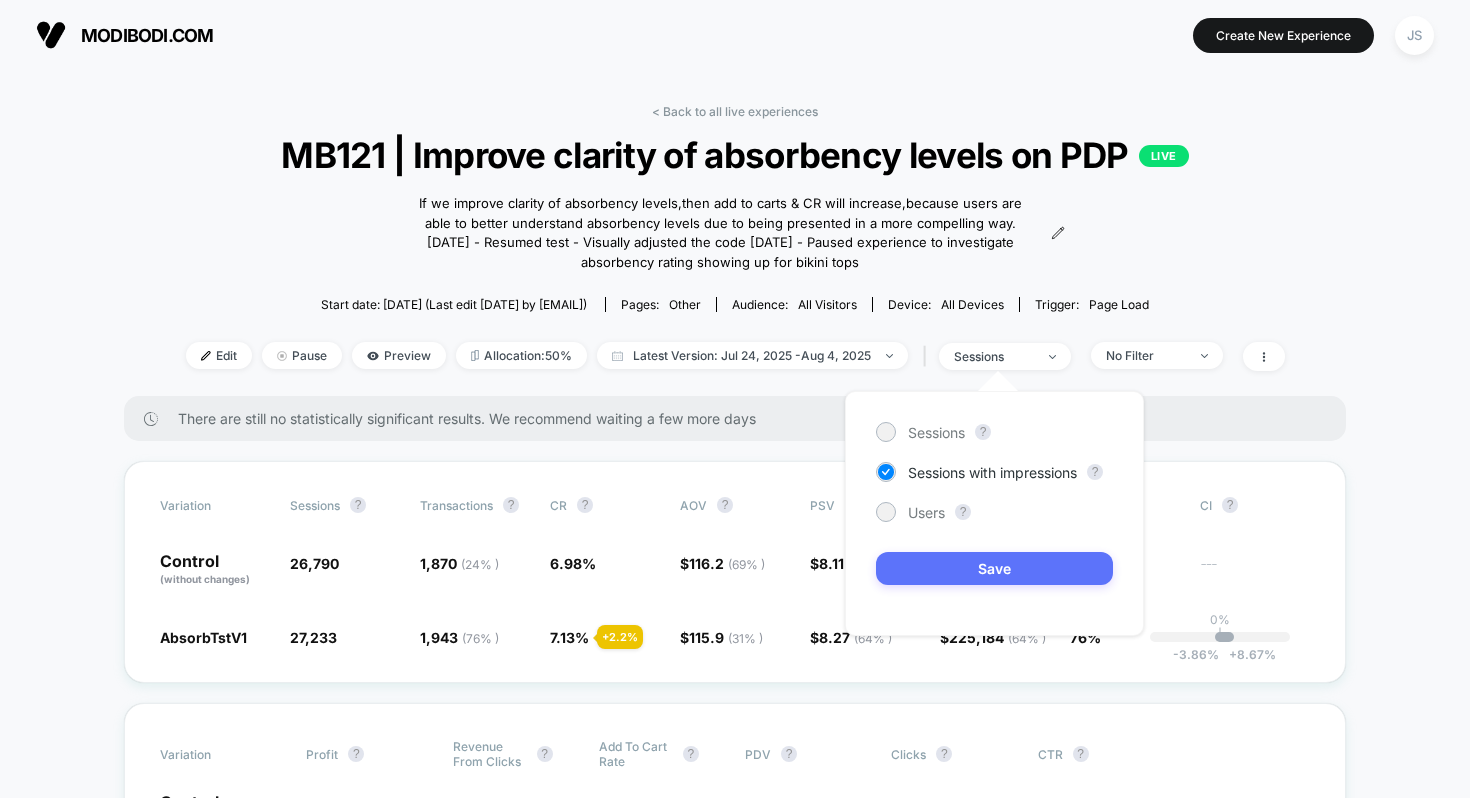 click on "Save" at bounding box center (994, 568) 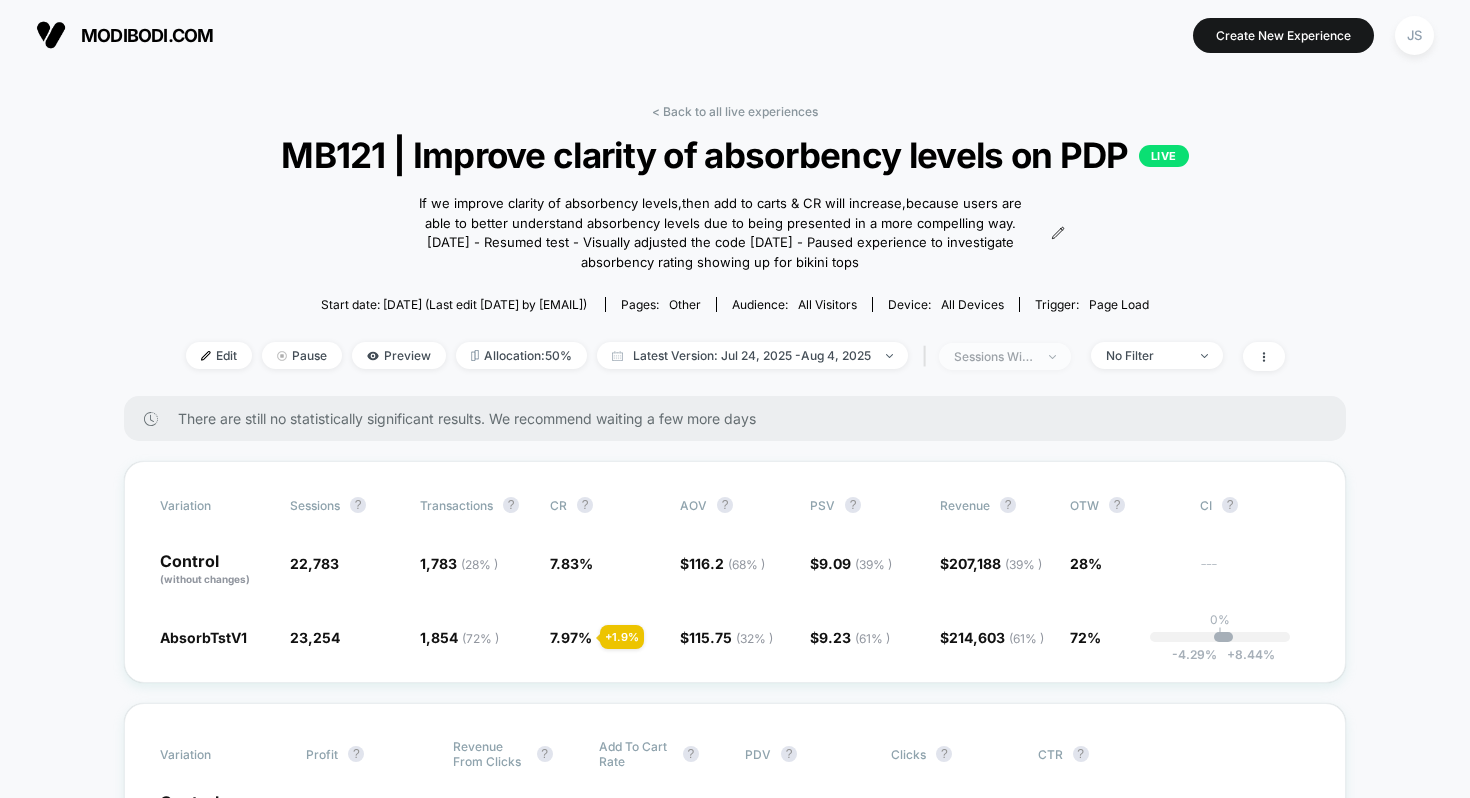 click on "sessions with impression" at bounding box center (1005, 356) 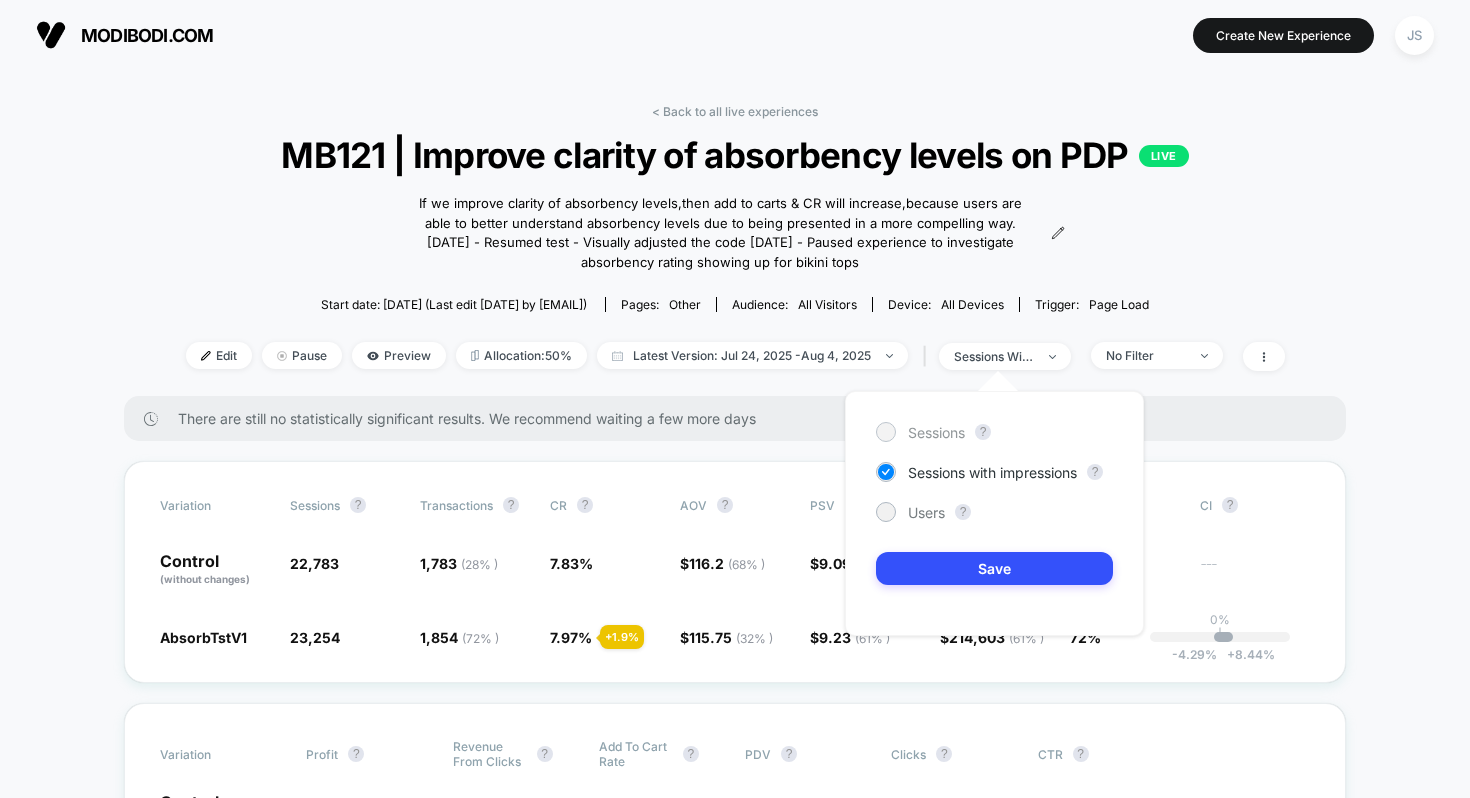 click on "Sessions" at bounding box center (936, 432) 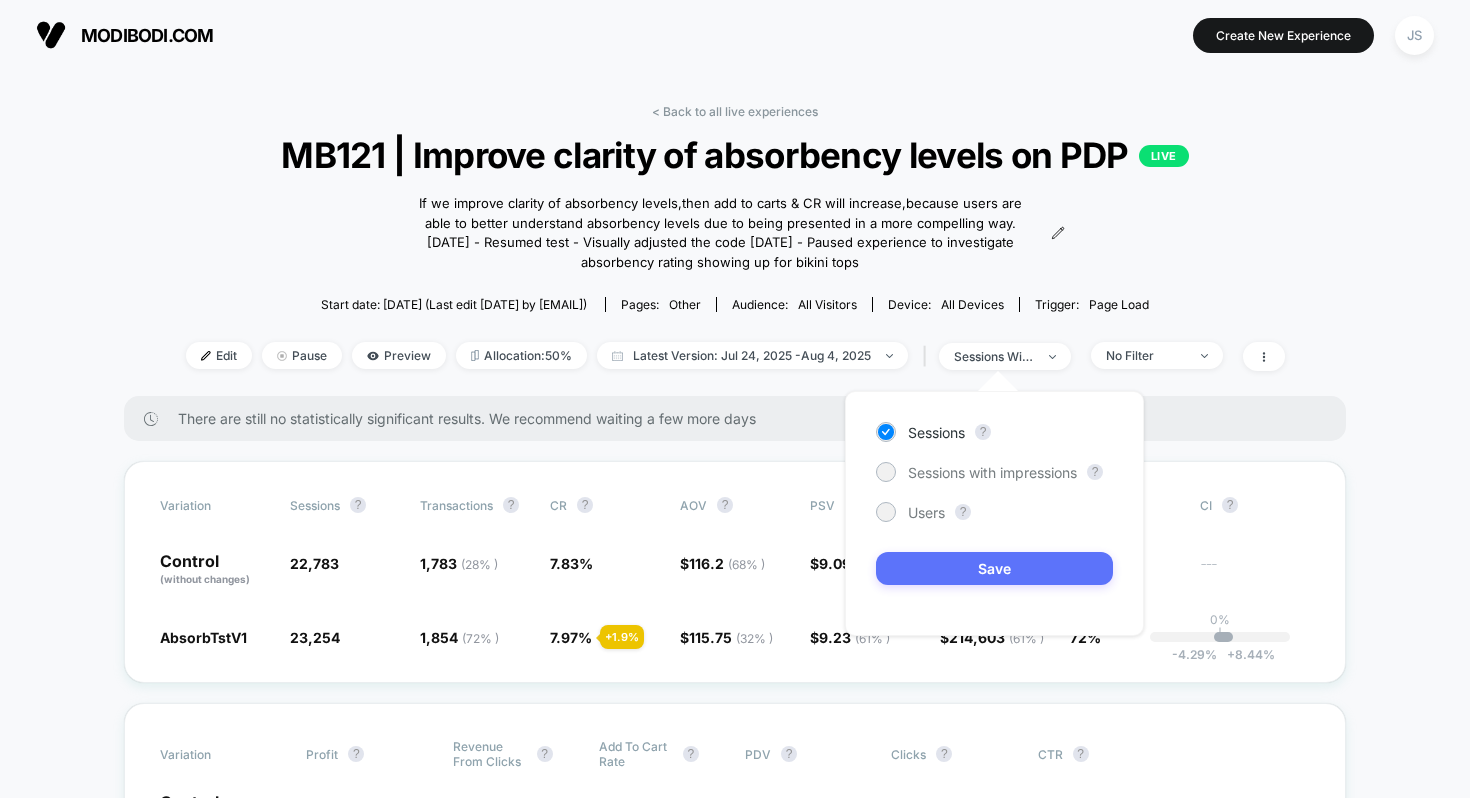 click on "Save" at bounding box center (994, 568) 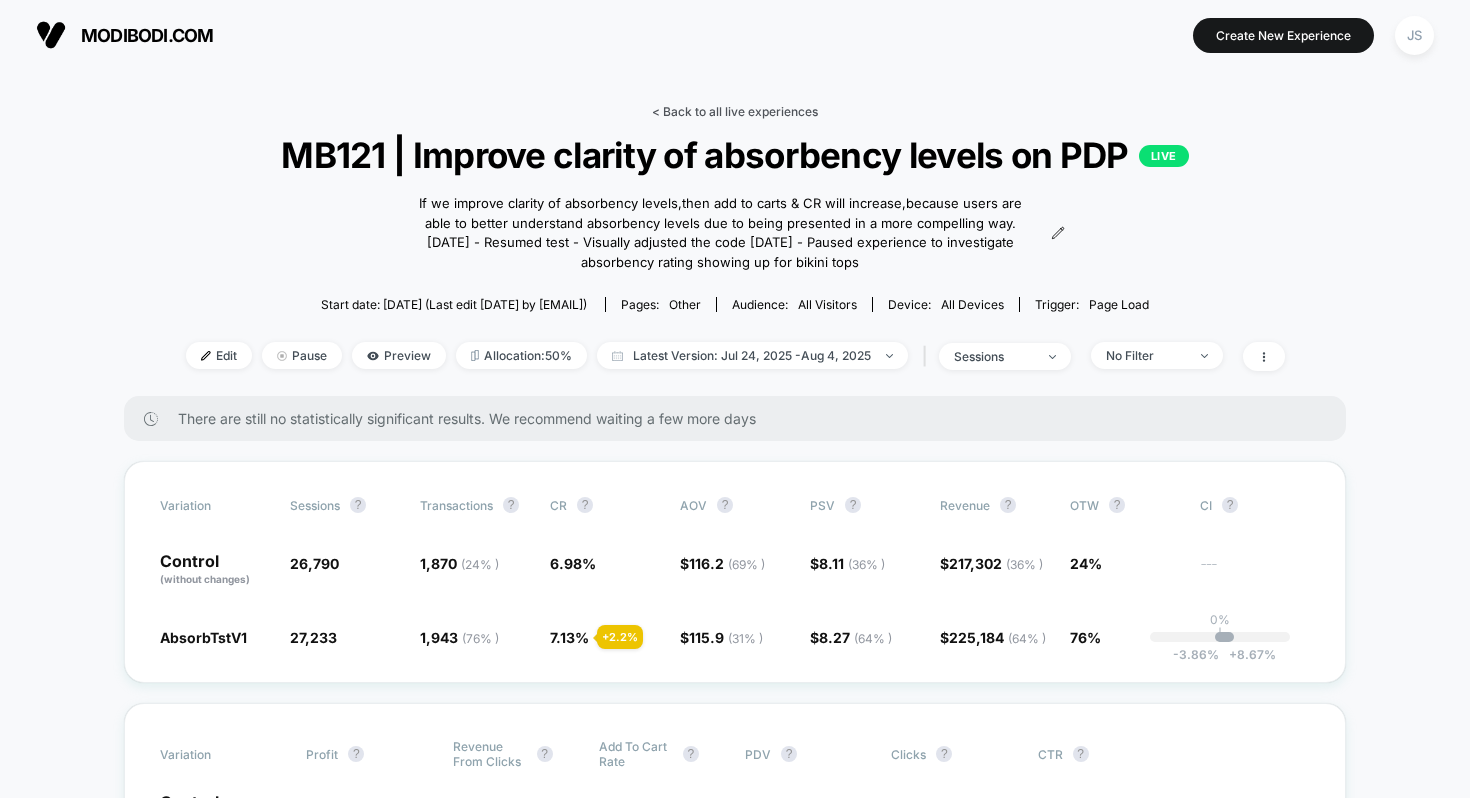 click on "< Back to all live experiences" at bounding box center [735, 111] 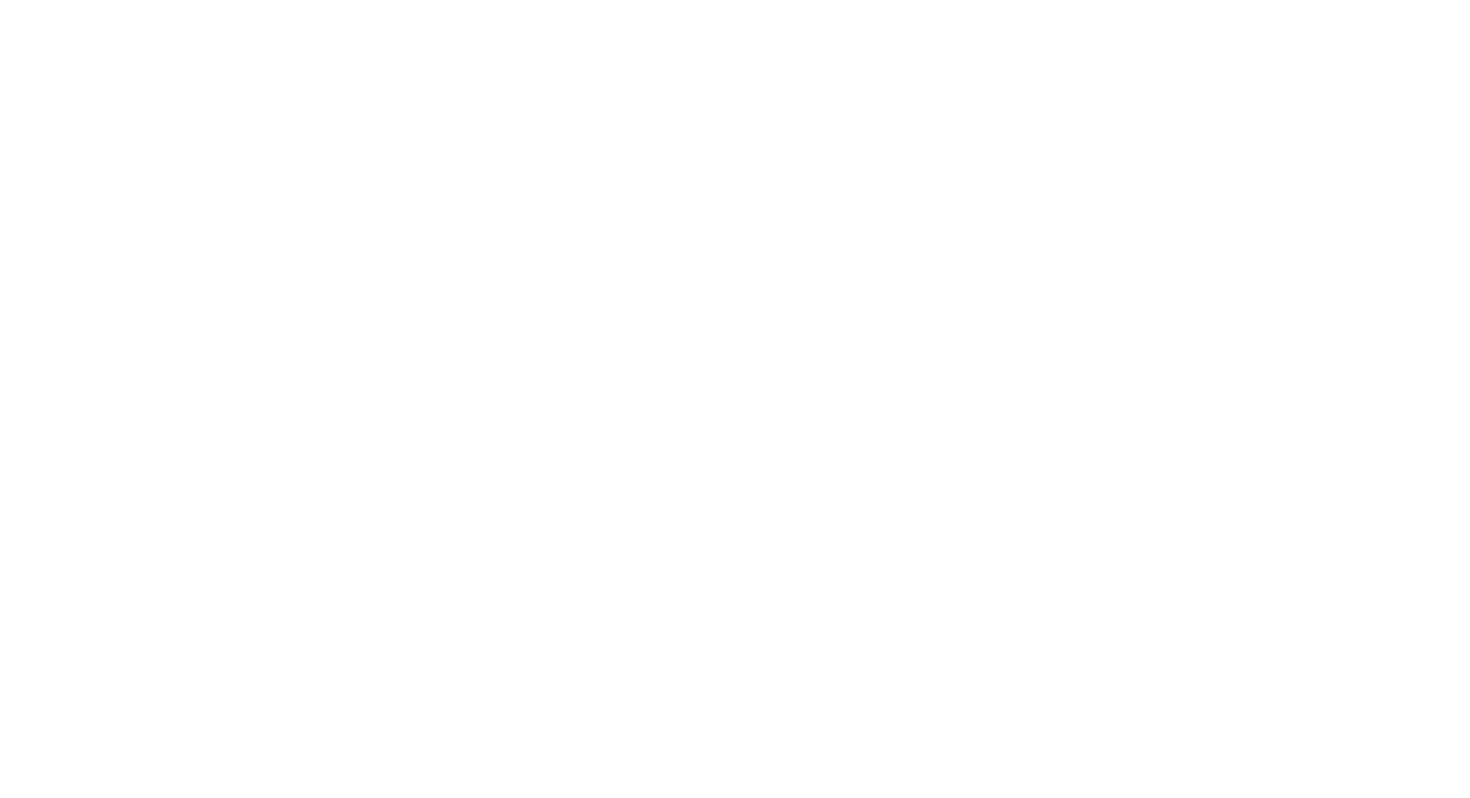 select on "*" 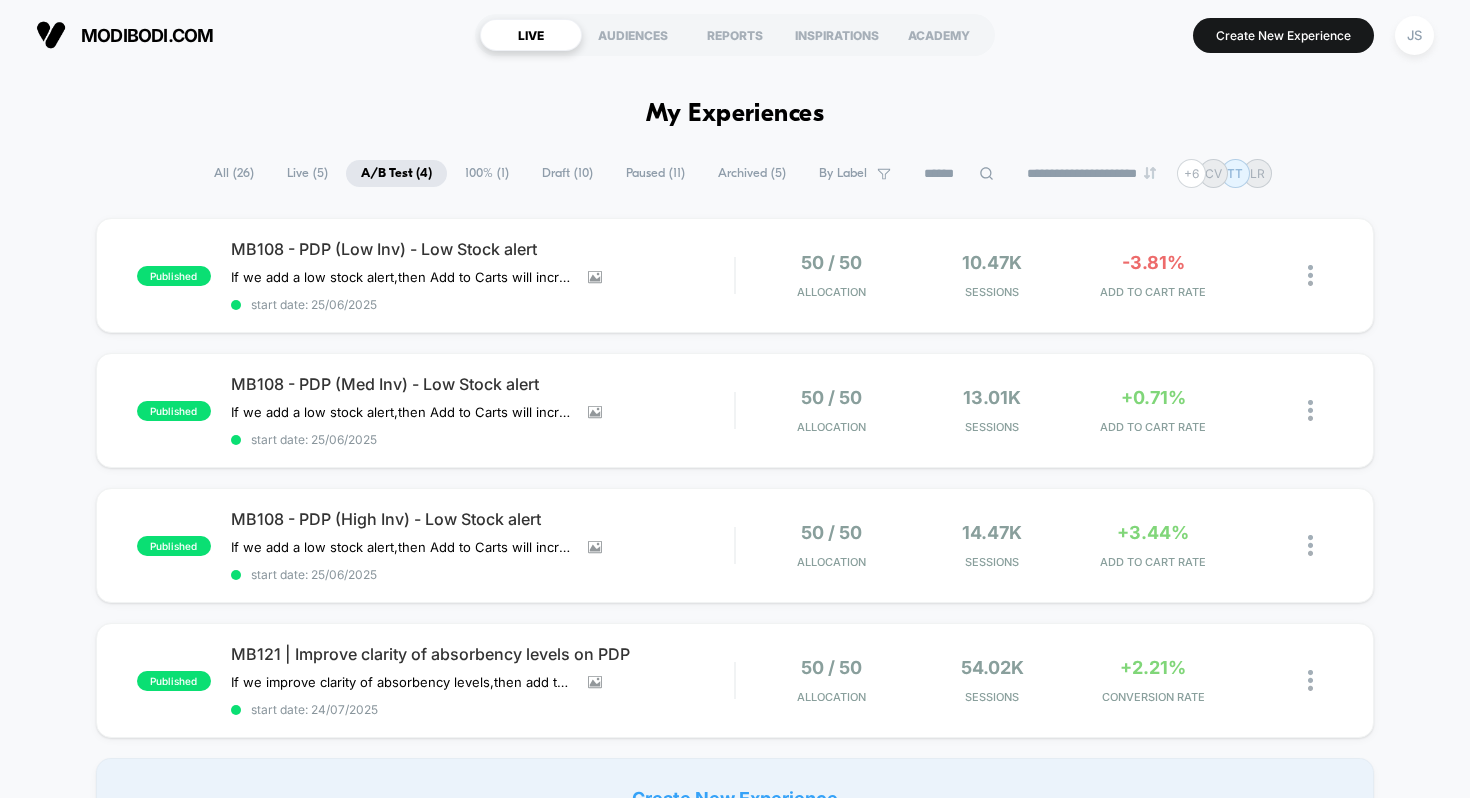 click on "**********" at bounding box center [735, 1349] 